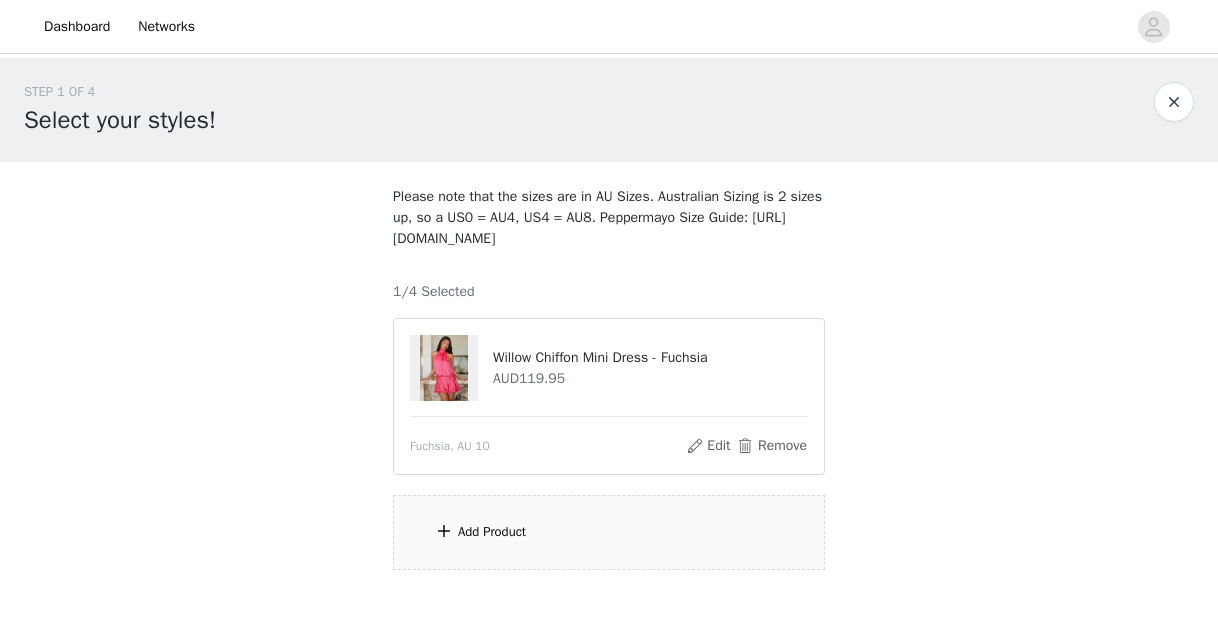 scroll, scrollTop: 112, scrollLeft: 0, axis: vertical 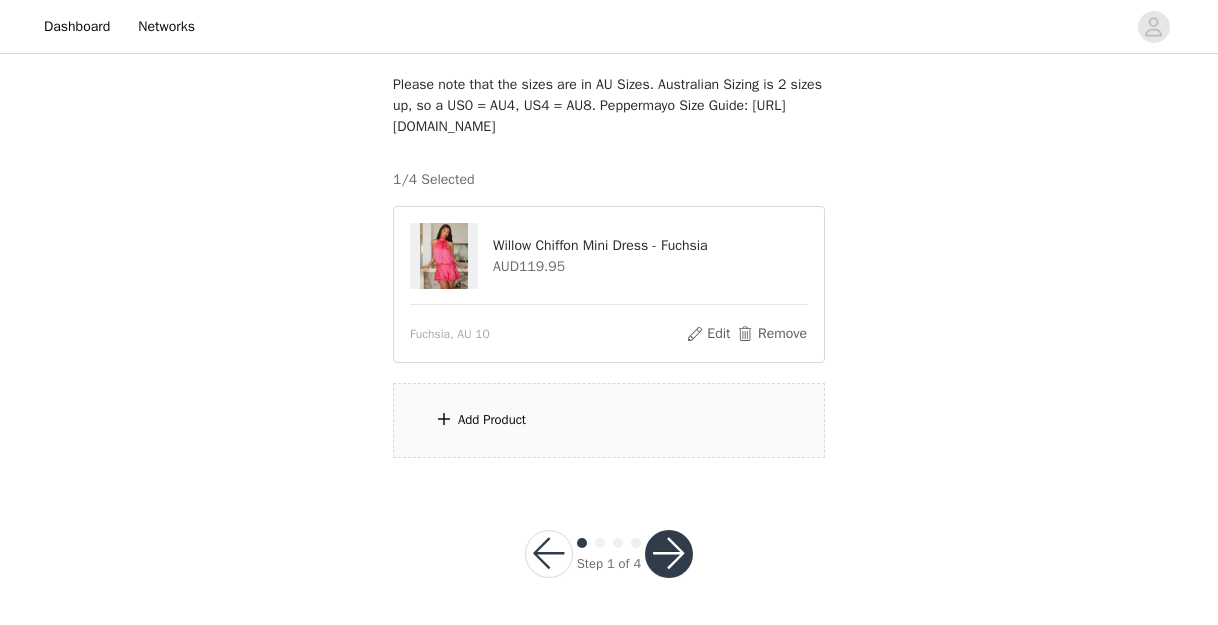 click on "Add Product" at bounding box center [492, 420] 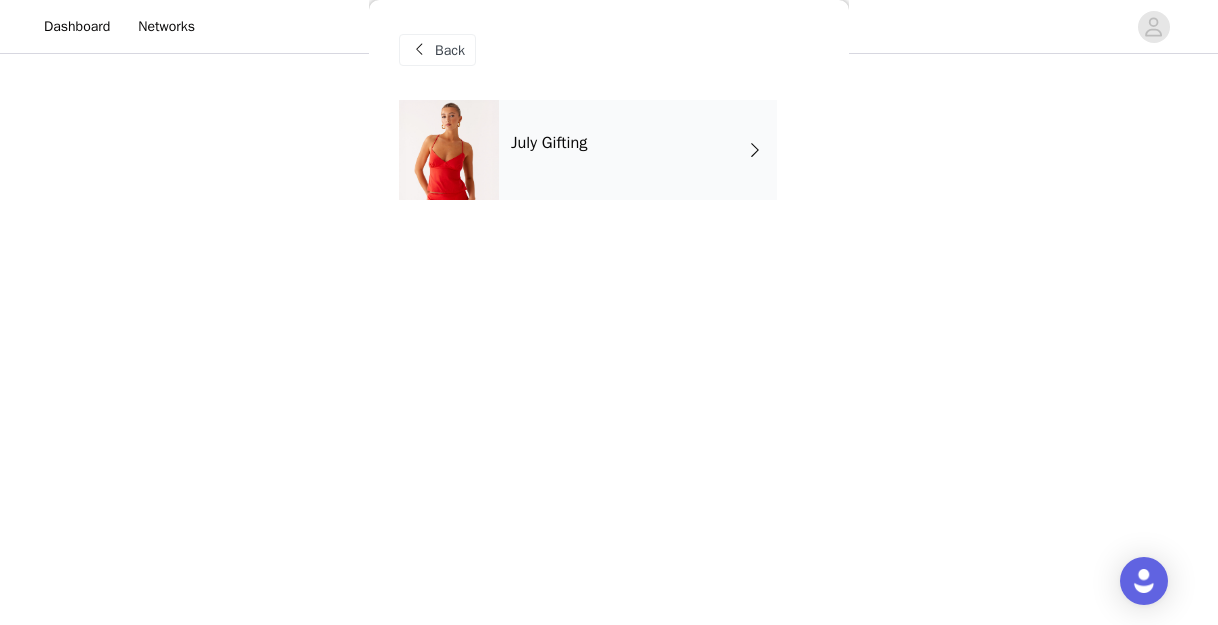 click on "July Gifting" at bounding box center (638, 150) 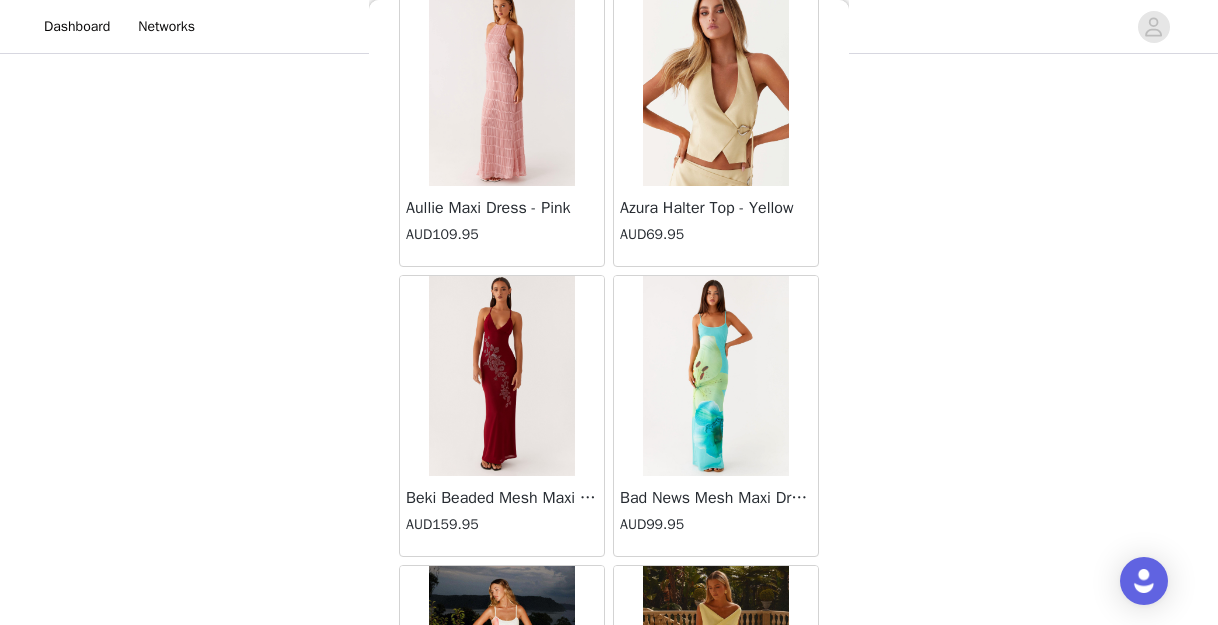 scroll, scrollTop: 2435, scrollLeft: 0, axis: vertical 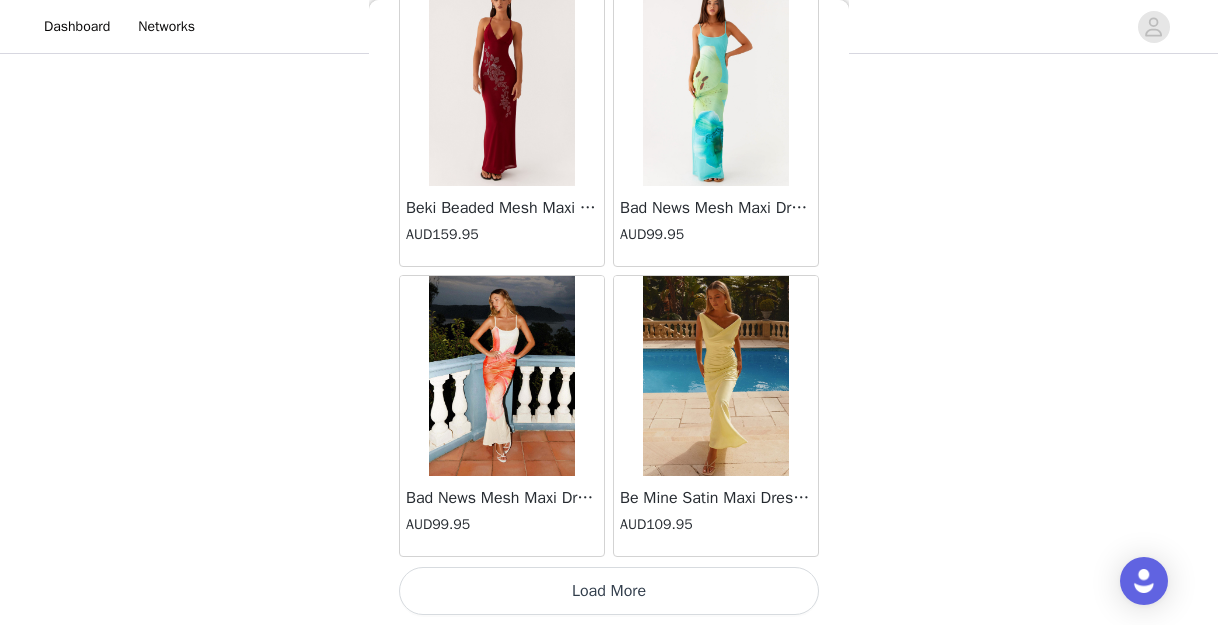 click on "Load More" at bounding box center (609, 591) 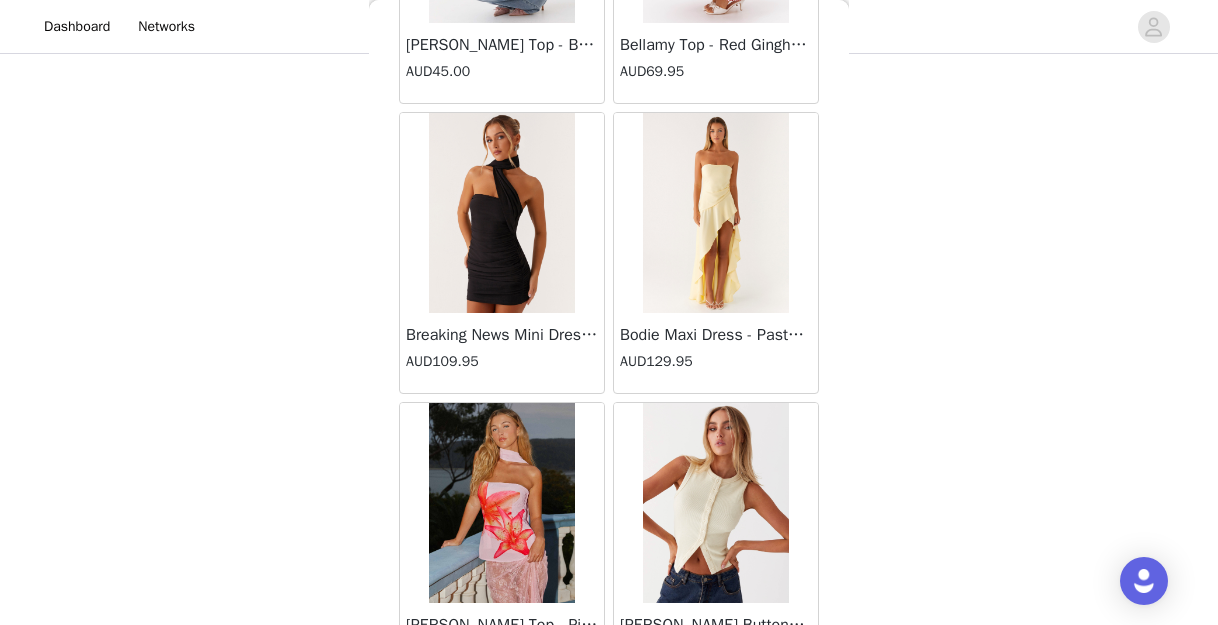 scroll, scrollTop: 3591, scrollLeft: 0, axis: vertical 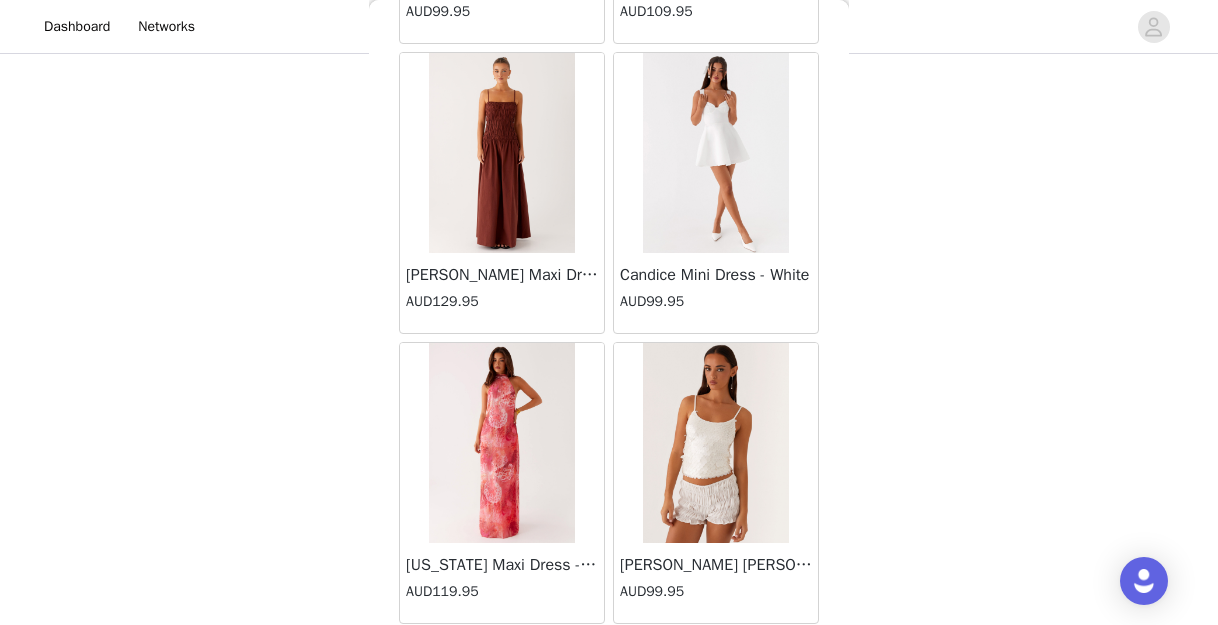 click on "[PERSON_NAME] Maxi Dress - Chocolate" at bounding box center (502, 275) 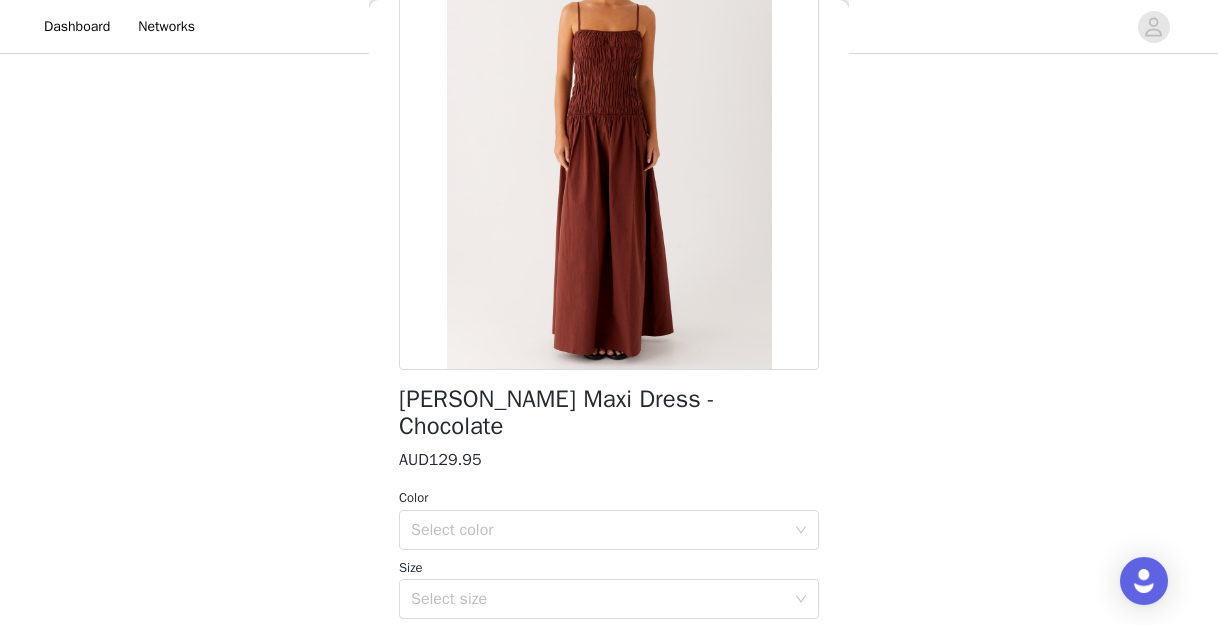 scroll, scrollTop: 223, scrollLeft: 0, axis: vertical 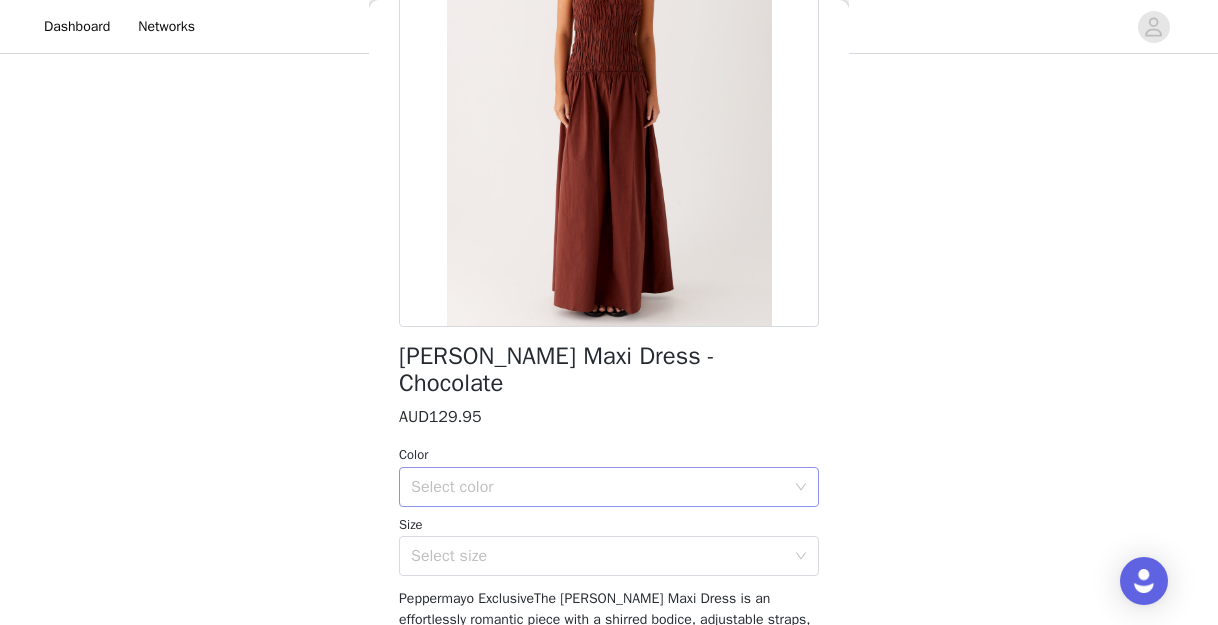 click on "Select color" at bounding box center [598, 487] 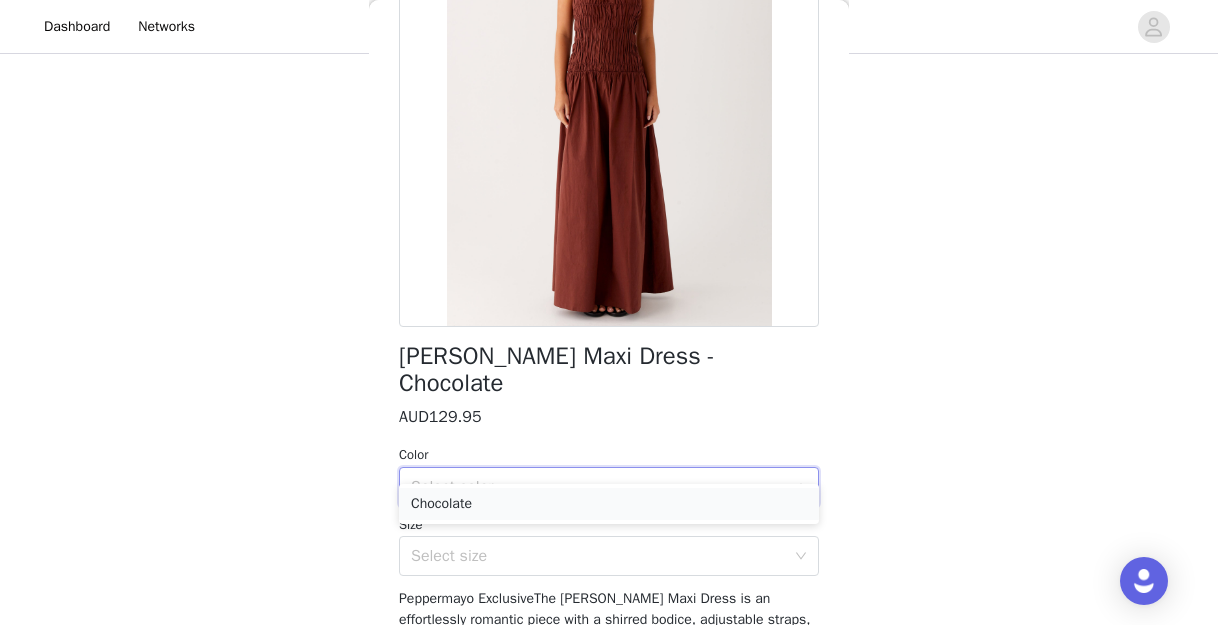 click on "Chocolate" at bounding box center [609, 504] 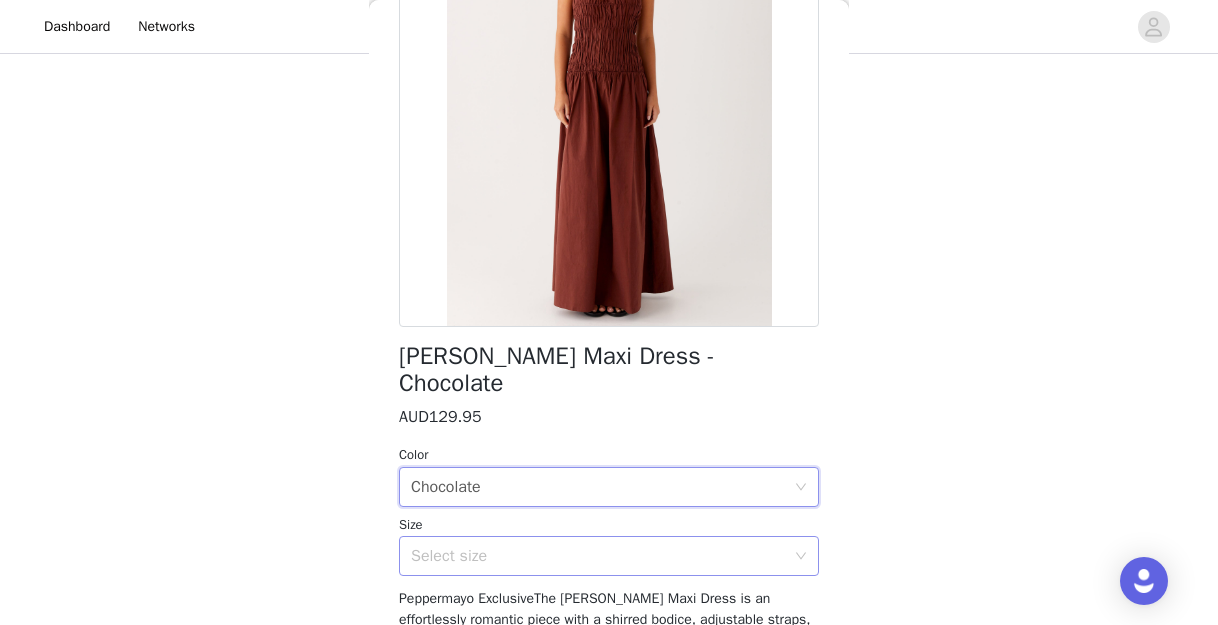click on "Select size" at bounding box center (602, 556) 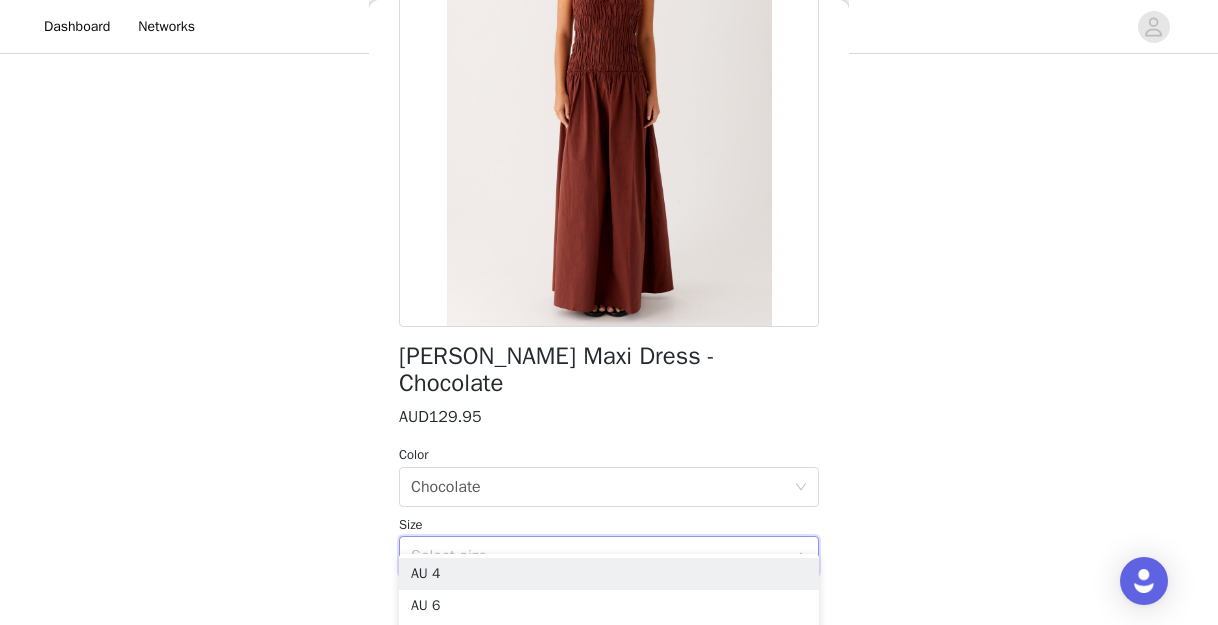 scroll, scrollTop: 358, scrollLeft: 0, axis: vertical 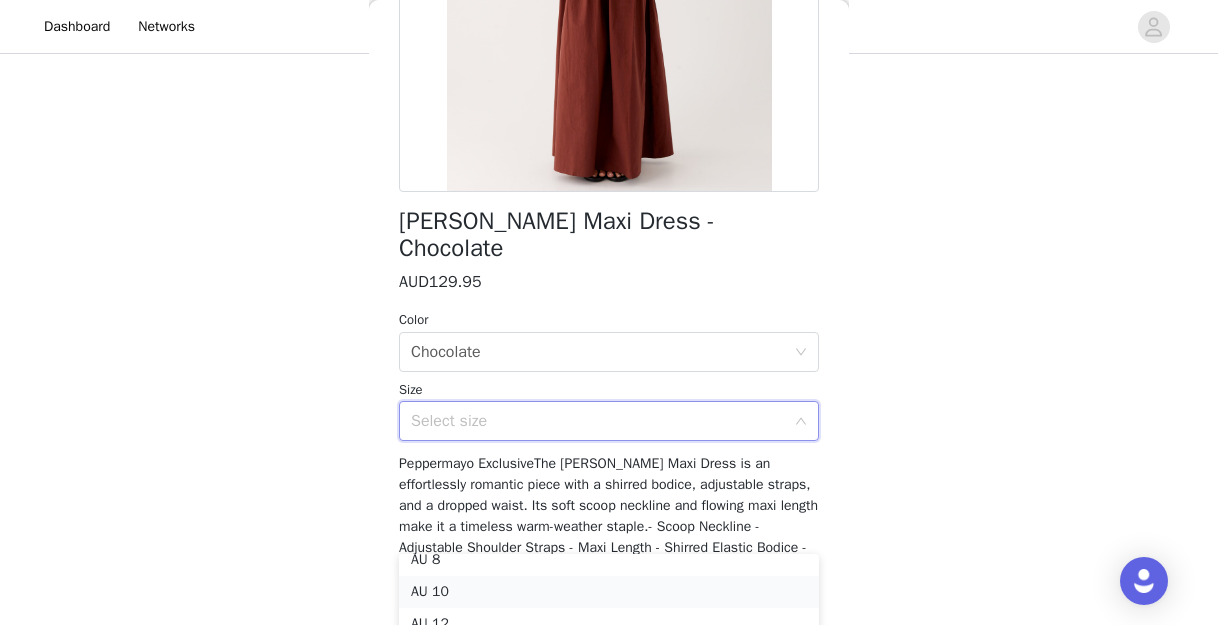 click on "AU 10" at bounding box center [609, 592] 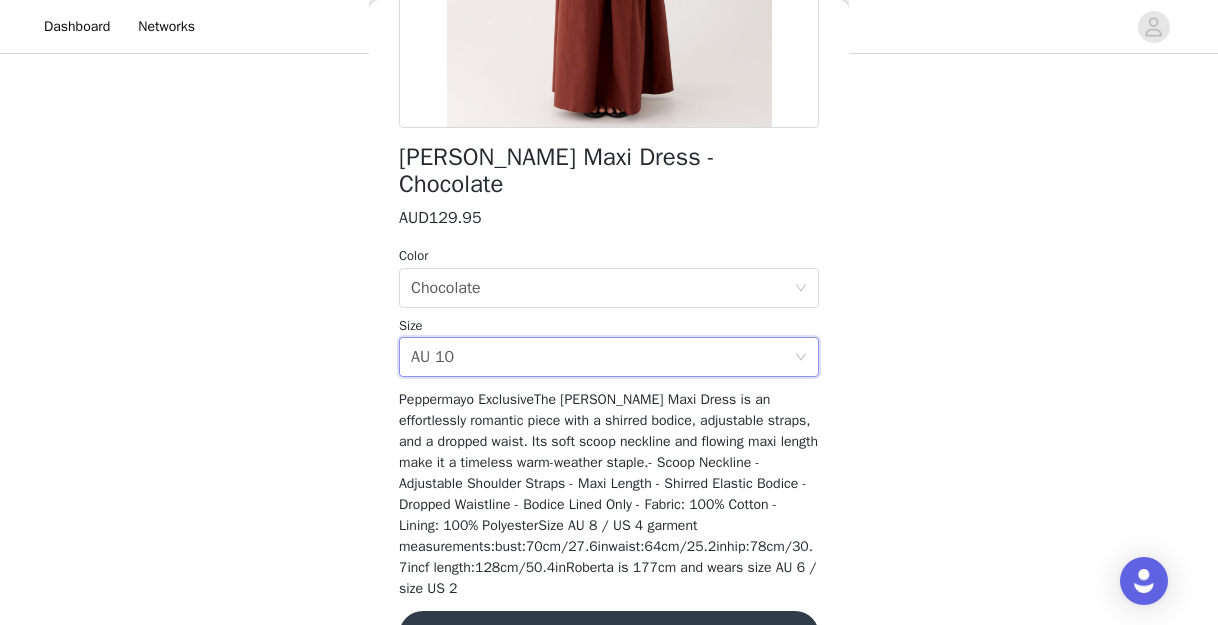 scroll, scrollTop: 453, scrollLeft: 0, axis: vertical 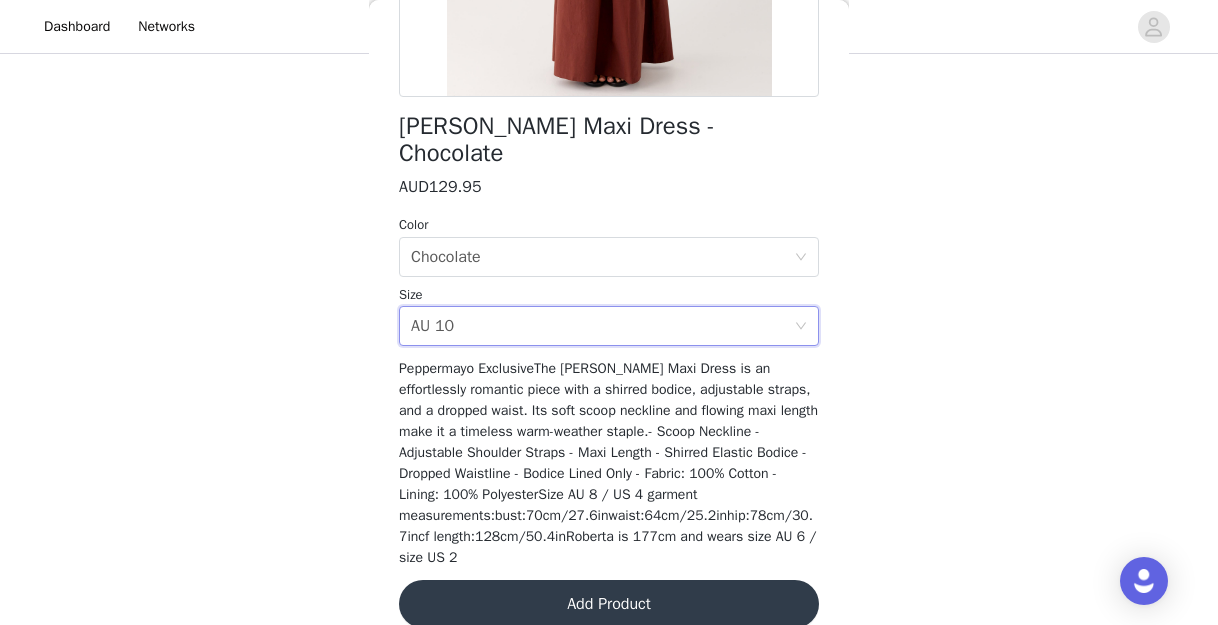 click on "Add Product" at bounding box center [609, 604] 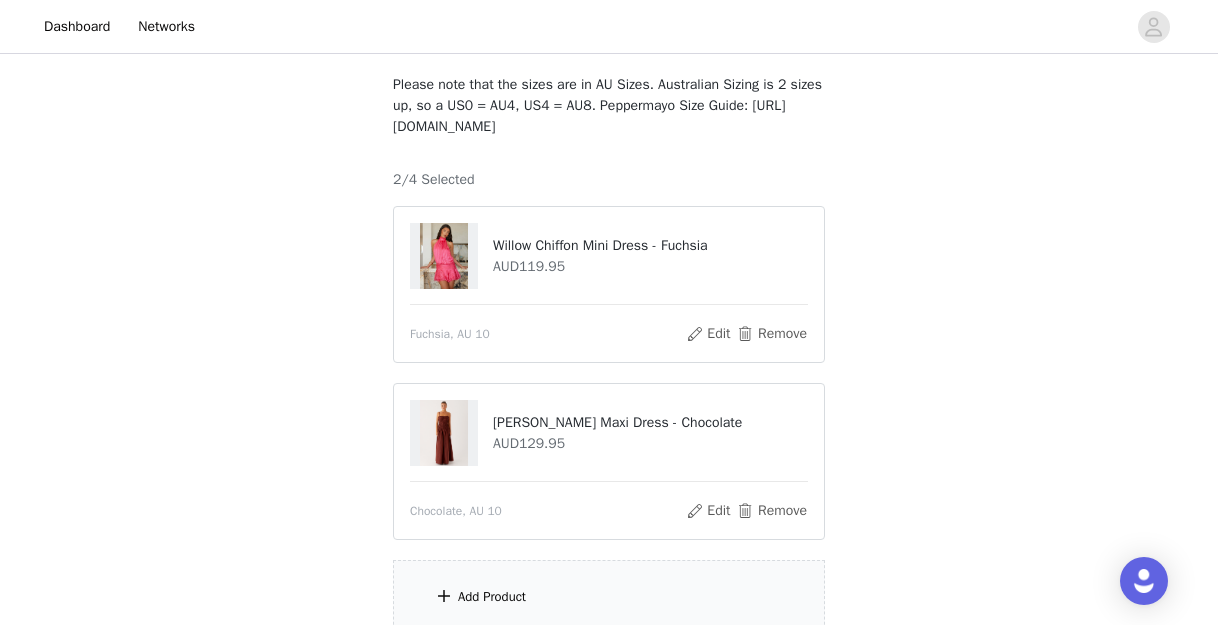 scroll, scrollTop: 196, scrollLeft: 0, axis: vertical 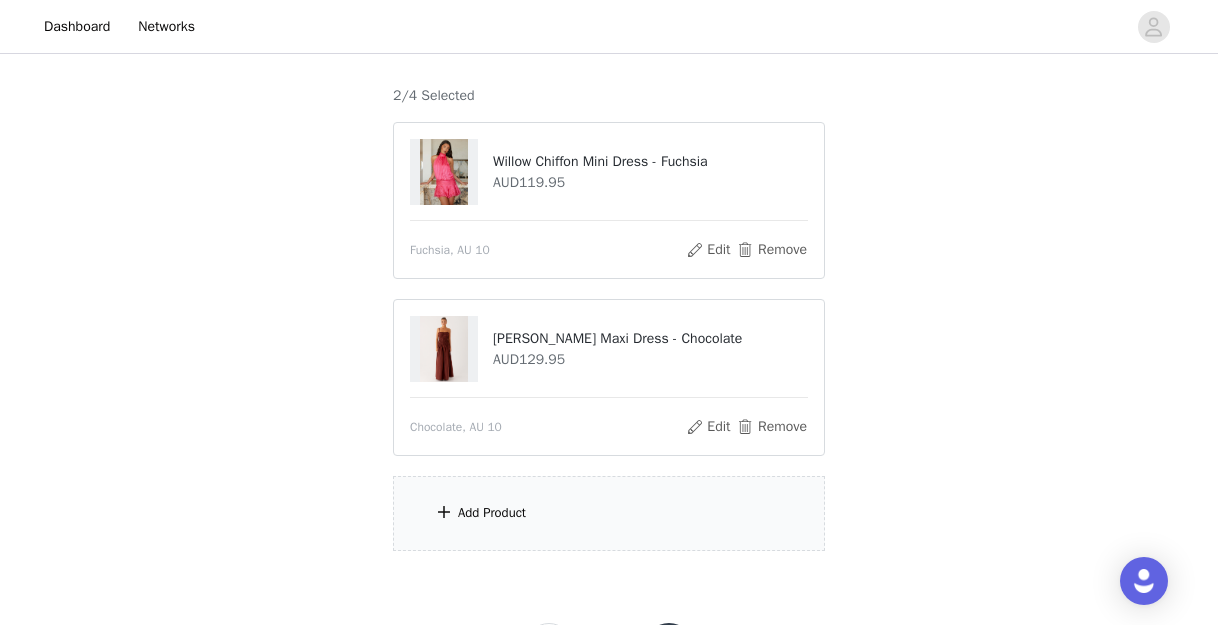 click on "Add Product" at bounding box center (492, 513) 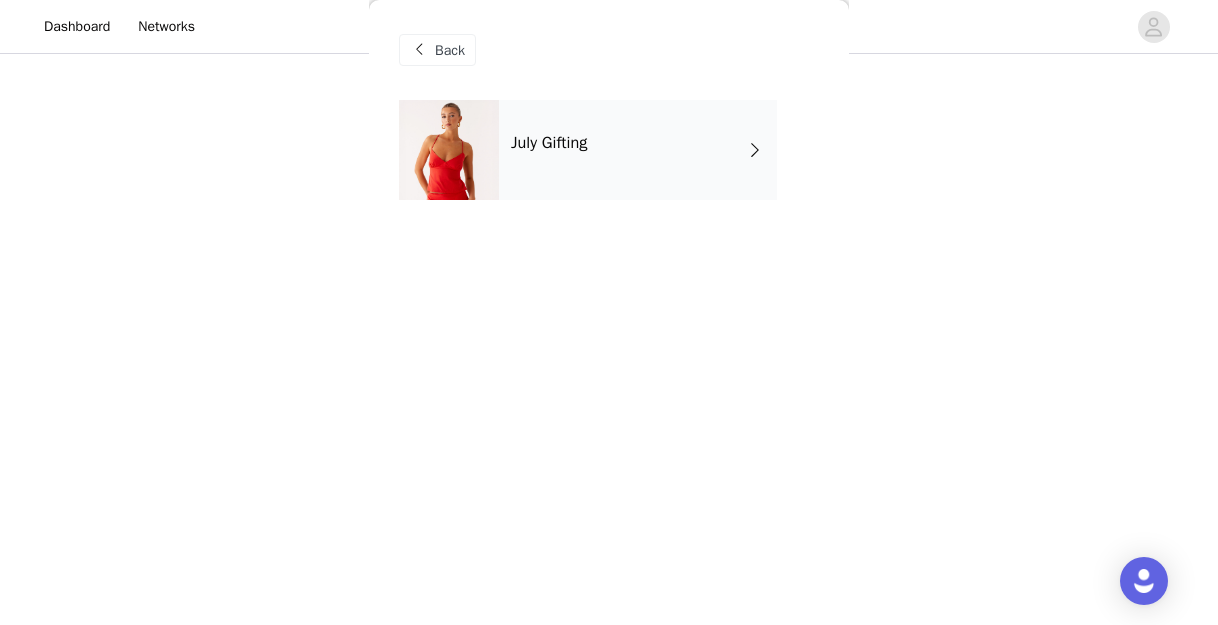 click on "July Gifting" at bounding box center (638, 150) 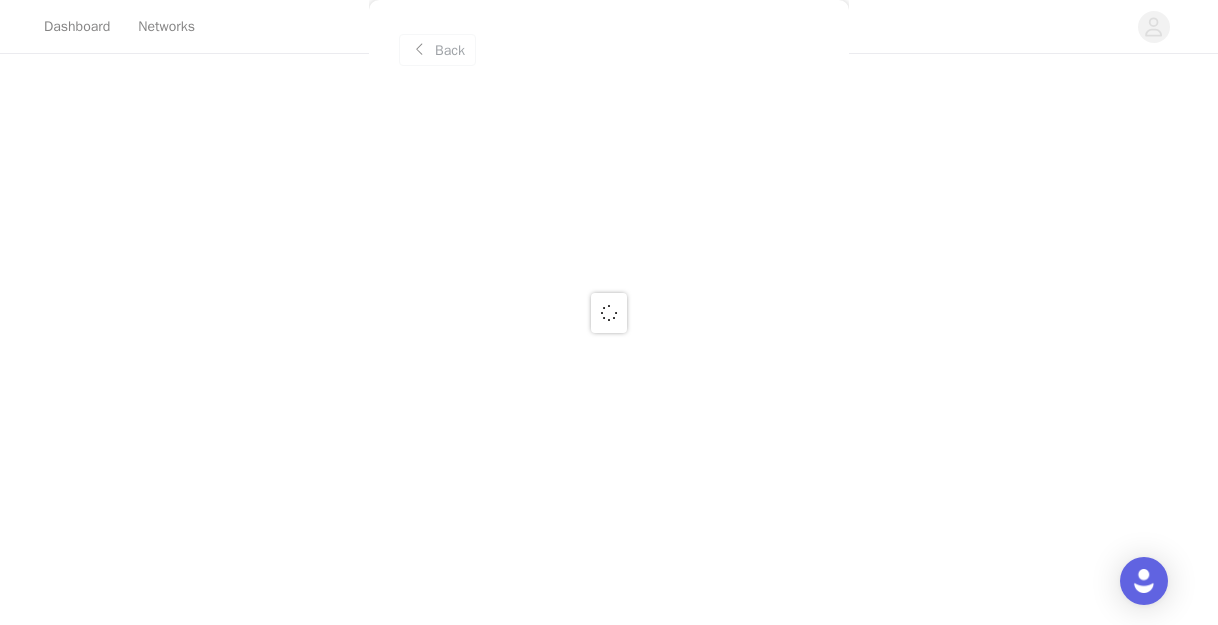 scroll, scrollTop: 289, scrollLeft: 0, axis: vertical 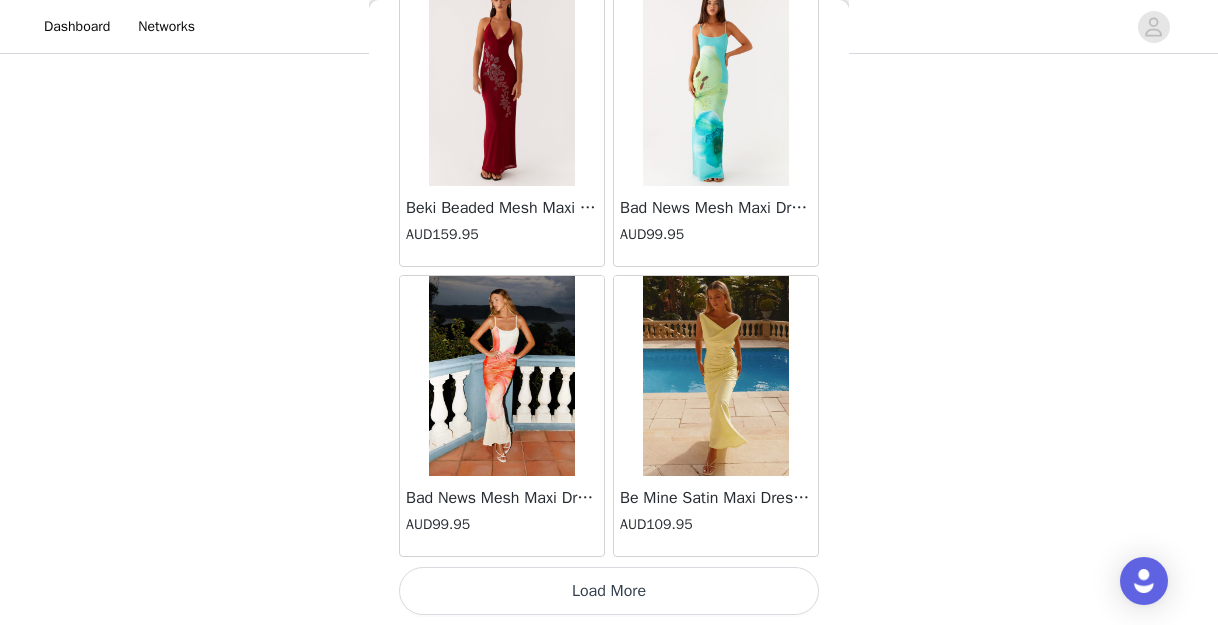 click on "Load More" at bounding box center [609, 591] 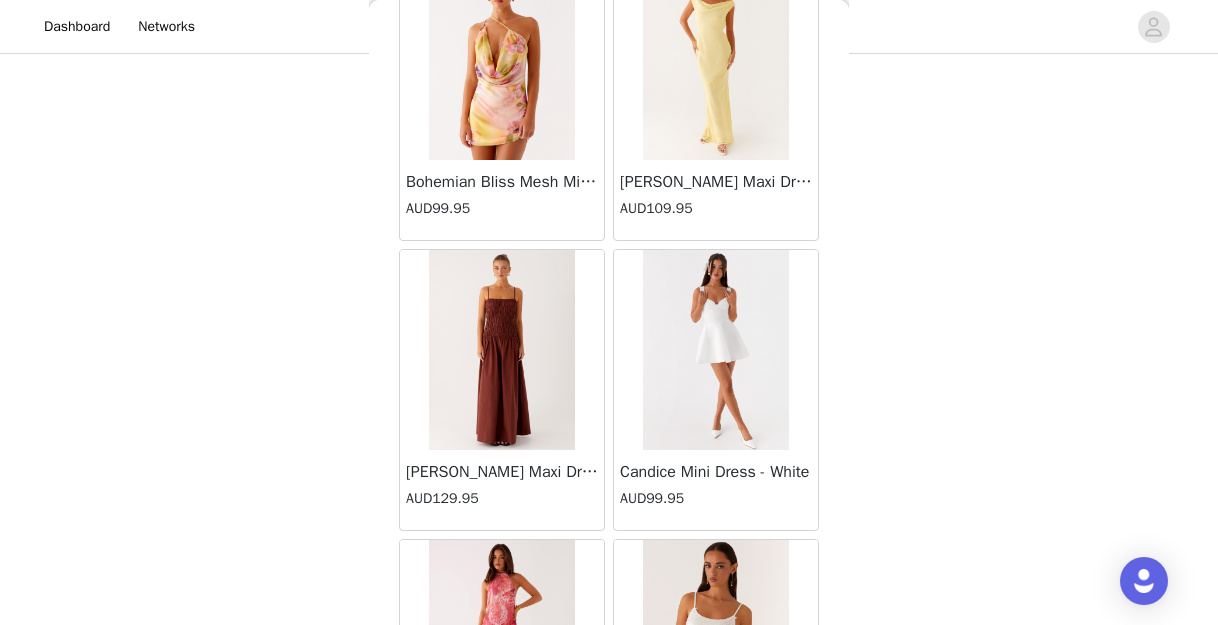 scroll, scrollTop: 5335, scrollLeft: 0, axis: vertical 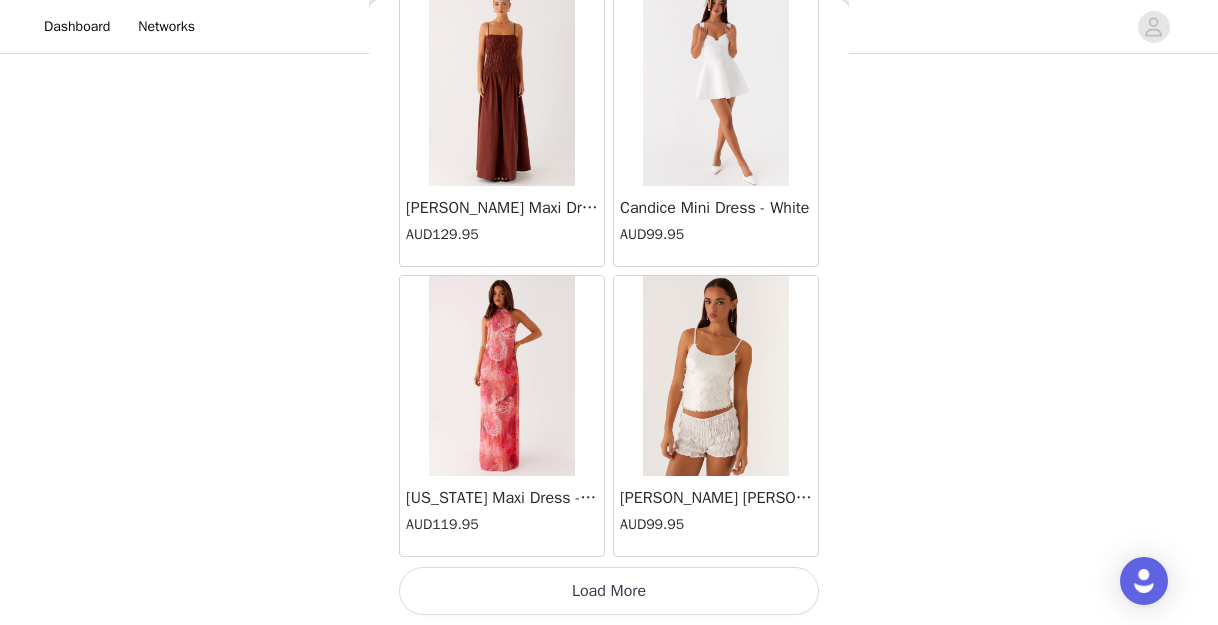 click on "Load More" at bounding box center (609, 591) 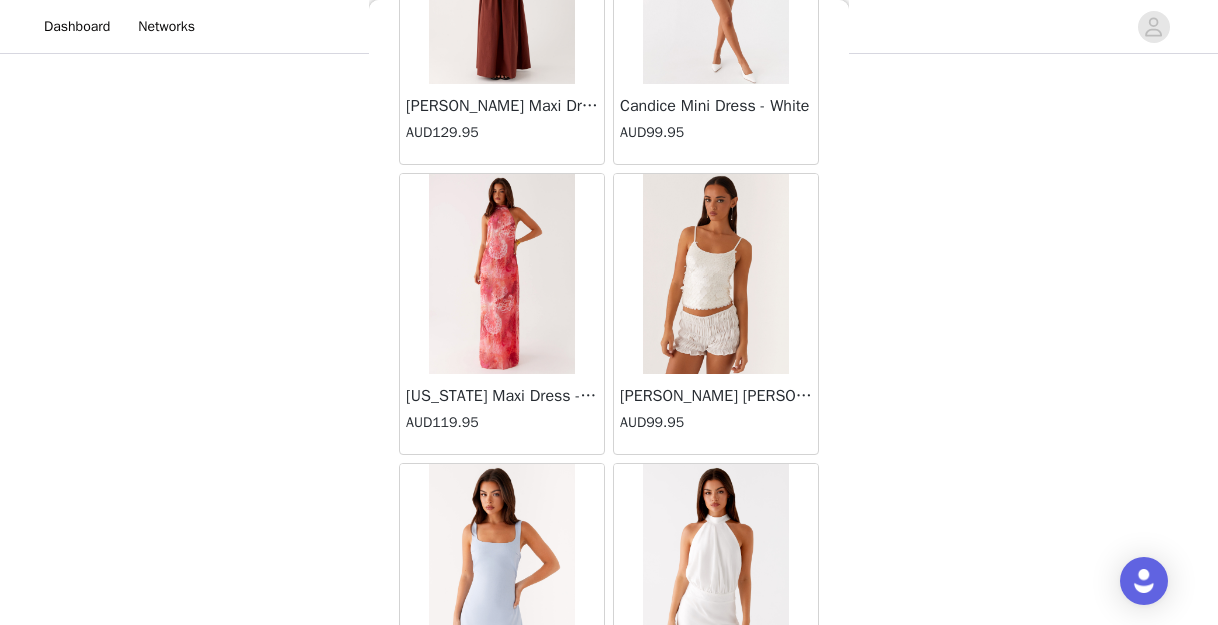 scroll, scrollTop: 5862, scrollLeft: 0, axis: vertical 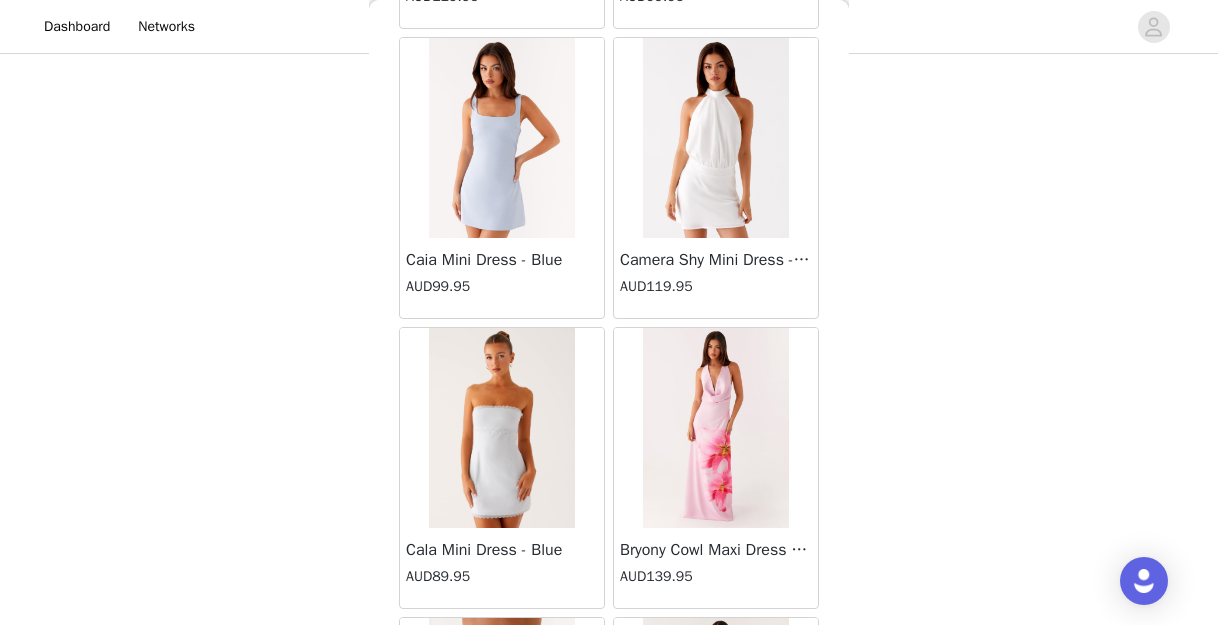click on "Back       [PERSON_NAME] Strapless Mini Dress - Yellow   AUD45.00       [PERSON_NAME] Maxi Dress - Orange Blue Floral   AUD109.95       Avenue Mini Dress - Plum   AUD109.95       Aullie Maxi Dress - Yellow   AUD109.95       Aullie Maxi Dress - Ivory   AUD109.95       Aullie Mini Dress - Black   AUD99.95       Avalia Backless Scarf Mini Dress - White Polka Dot   AUD89.95       Aullie Maxi Dress - Blue   AUD109.95       [PERSON_NAME] Maxi Dress - Bloom Wave Print   AUD119.95       Athens One Shoulder Top - Floral   AUD79.95       Aullie Mini Dress - Blue   AUD50.00       Aullie Maxi Dress - Black   AUD109.95       [PERSON_NAME] Strapless Mini Dress - Cobalt   AUD30.00       Atlantic Midi Dress - Yellow   AUD70.00       Aullie Maxi Dress - Pink   AUD109.95       Azura Halter Top - Yellow   AUD69.95       Beki Beaded Mesh Maxi Dress - Deep Red   AUD159.95       Bad News Mesh Maxi Dress - Turquoise Floral   AUD99.95       Bad News Mesh Maxi Dress - Yellow Floral   AUD99.95       Be Mine Satin Maxi Dress - Canary   AUD109.95" at bounding box center (609, 312) 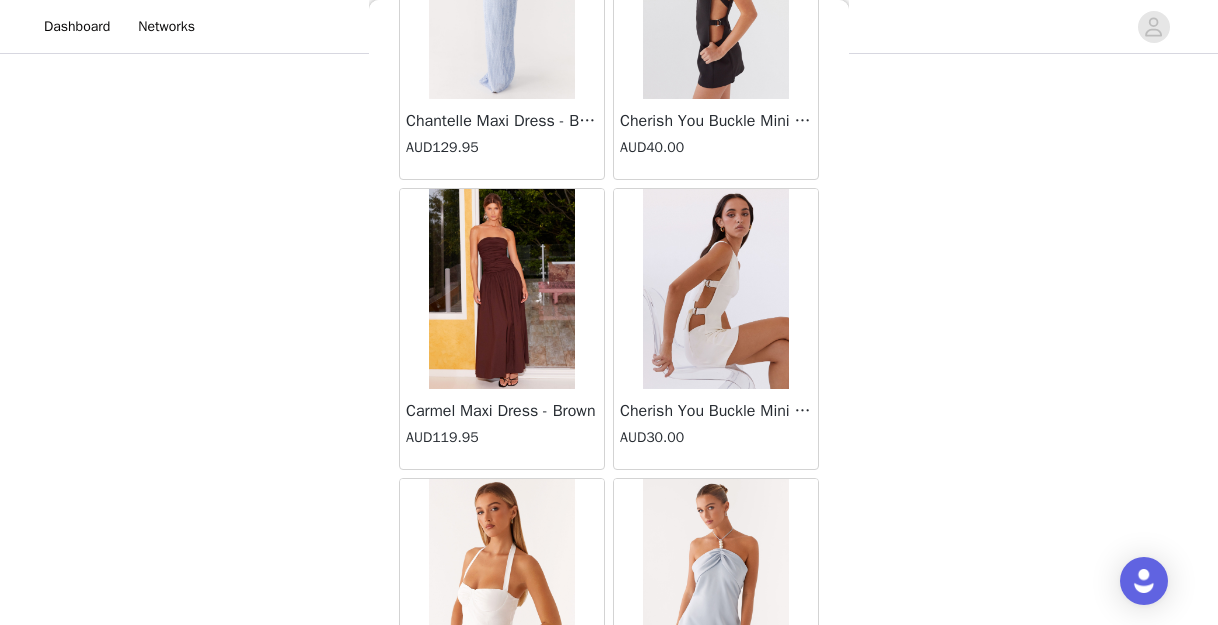 scroll, scrollTop: 7197, scrollLeft: 0, axis: vertical 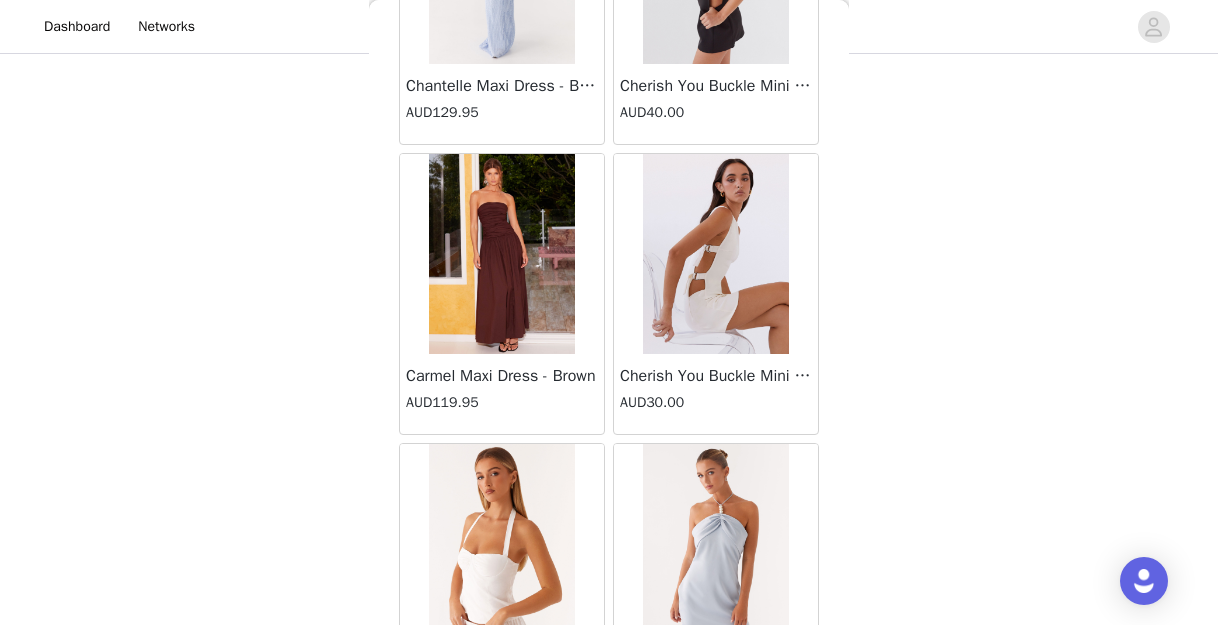 click at bounding box center (501, 254) 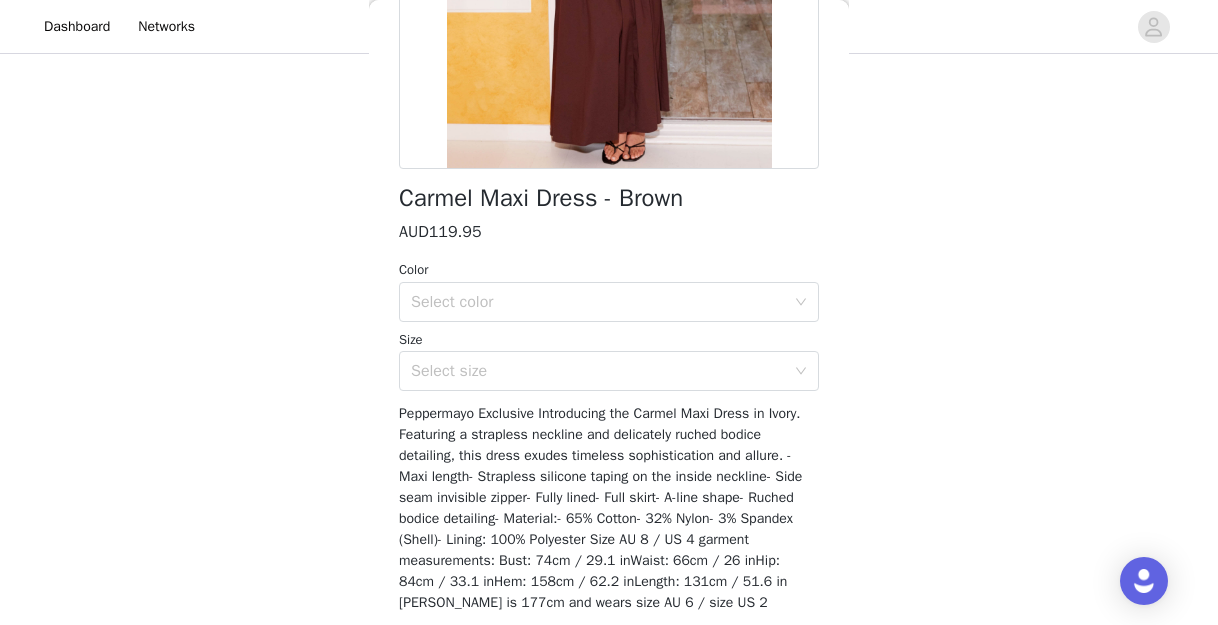 scroll, scrollTop: 416, scrollLeft: 0, axis: vertical 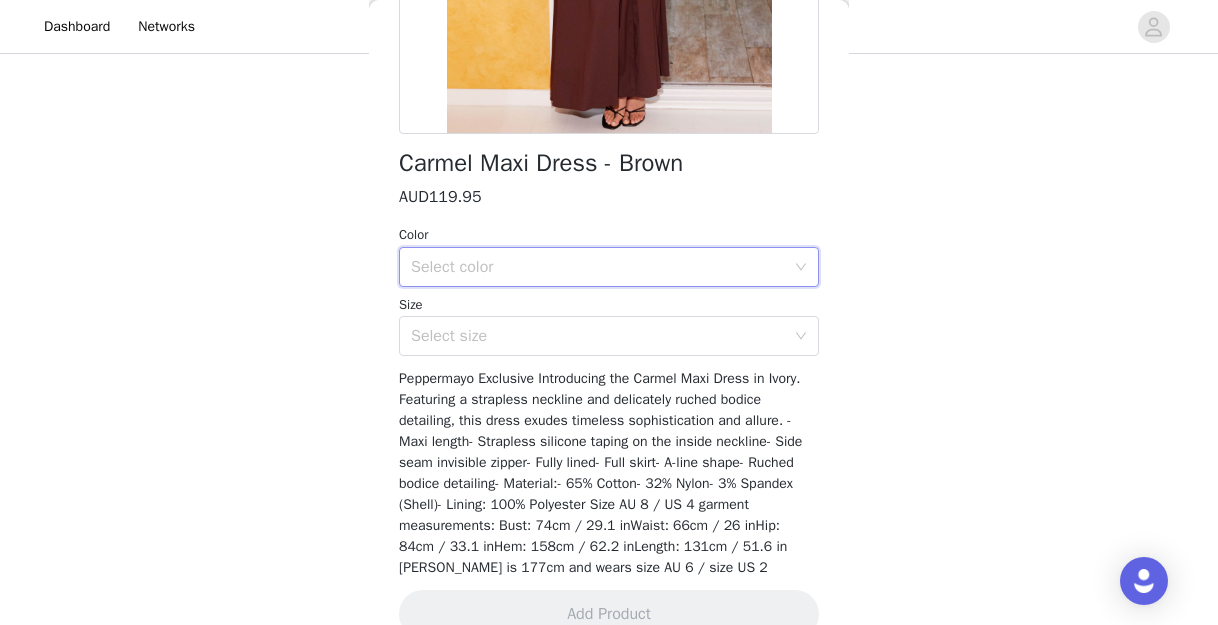 click on "Select color" at bounding box center (602, 267) 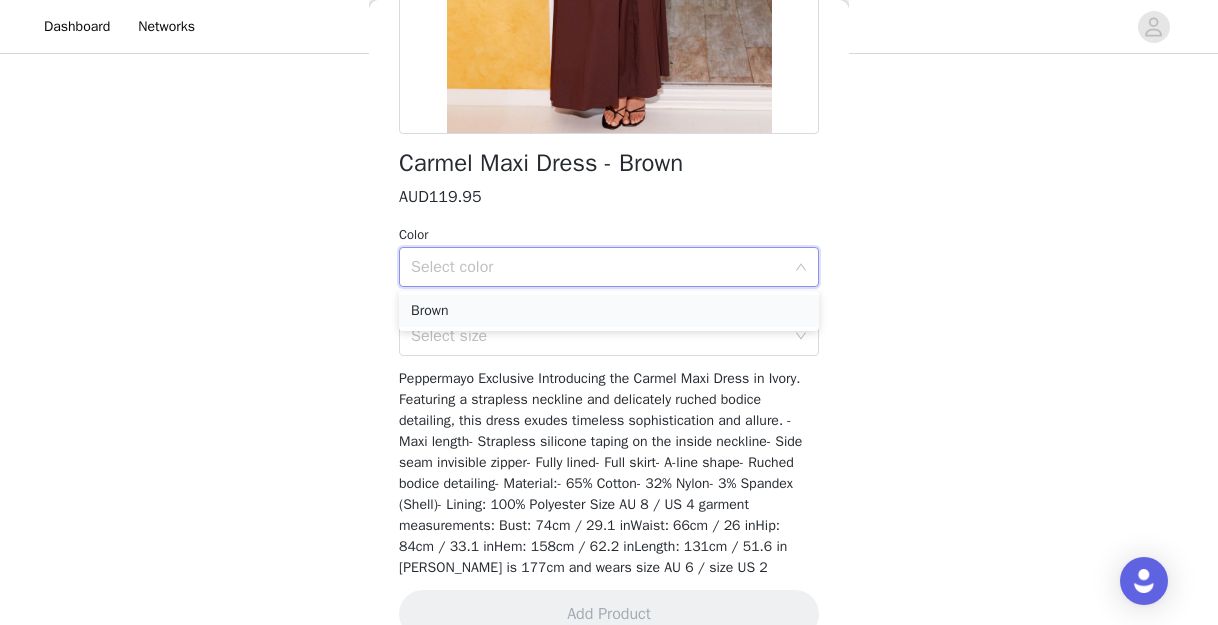 click on "Brown" at bounding box center (609, 311) 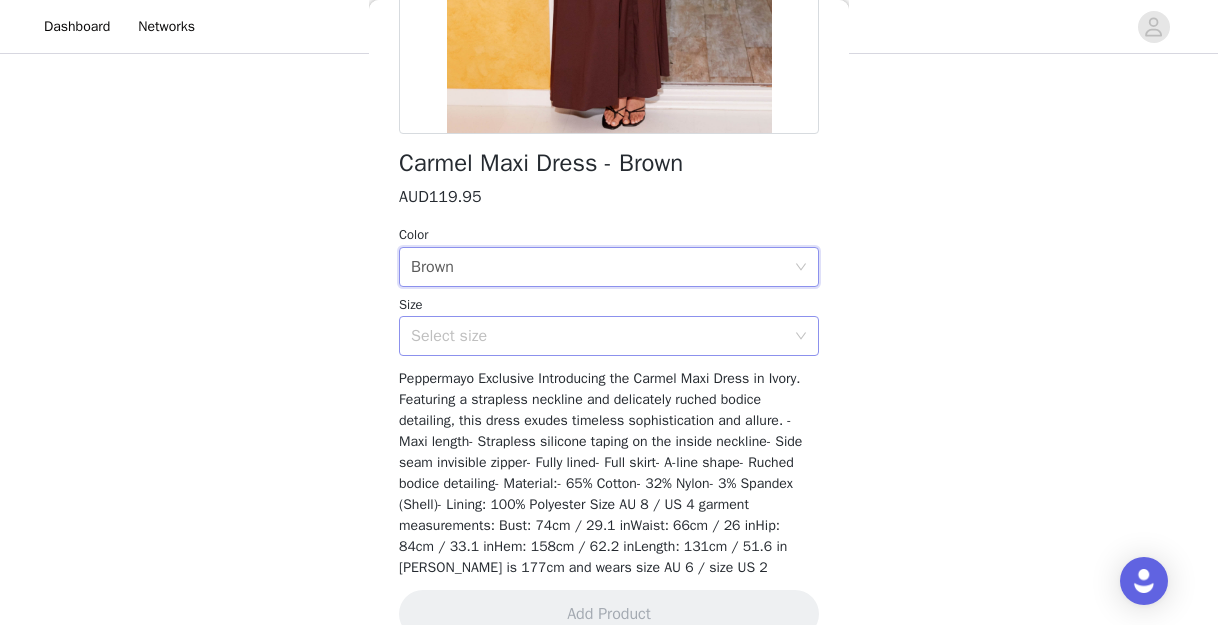 click on "Select size" at bounding box center [598, 336] 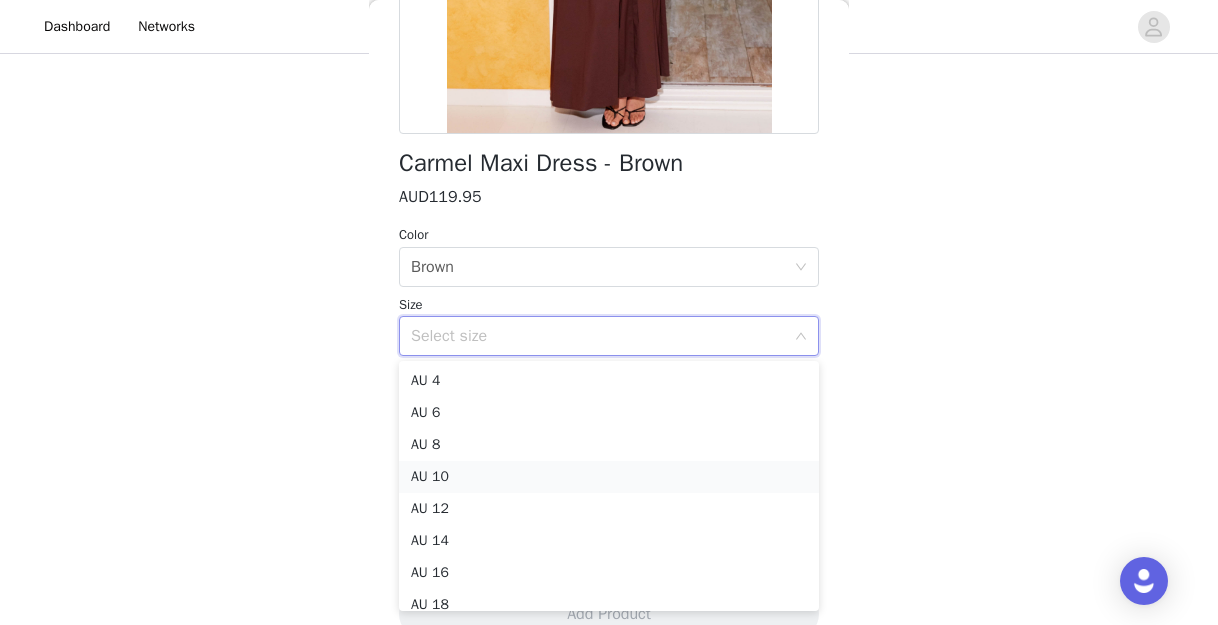 click on "AU 10" at bounding box center [609, 477] 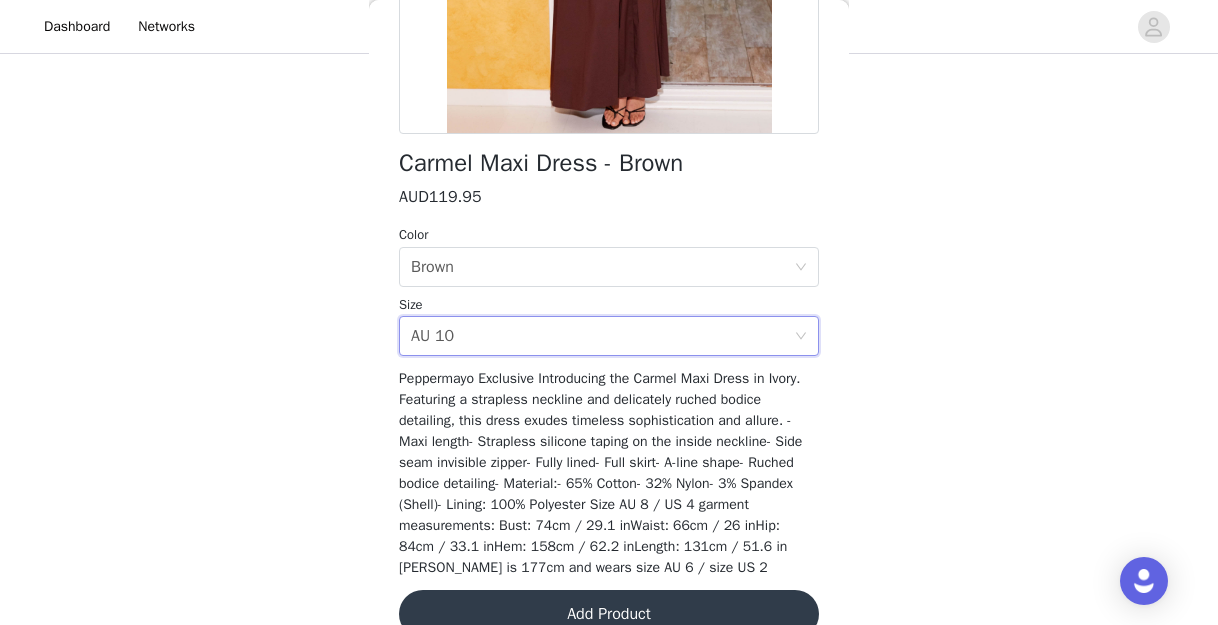 scroll, scrollTop: 453, scrollLeft: 0, axis: vertical 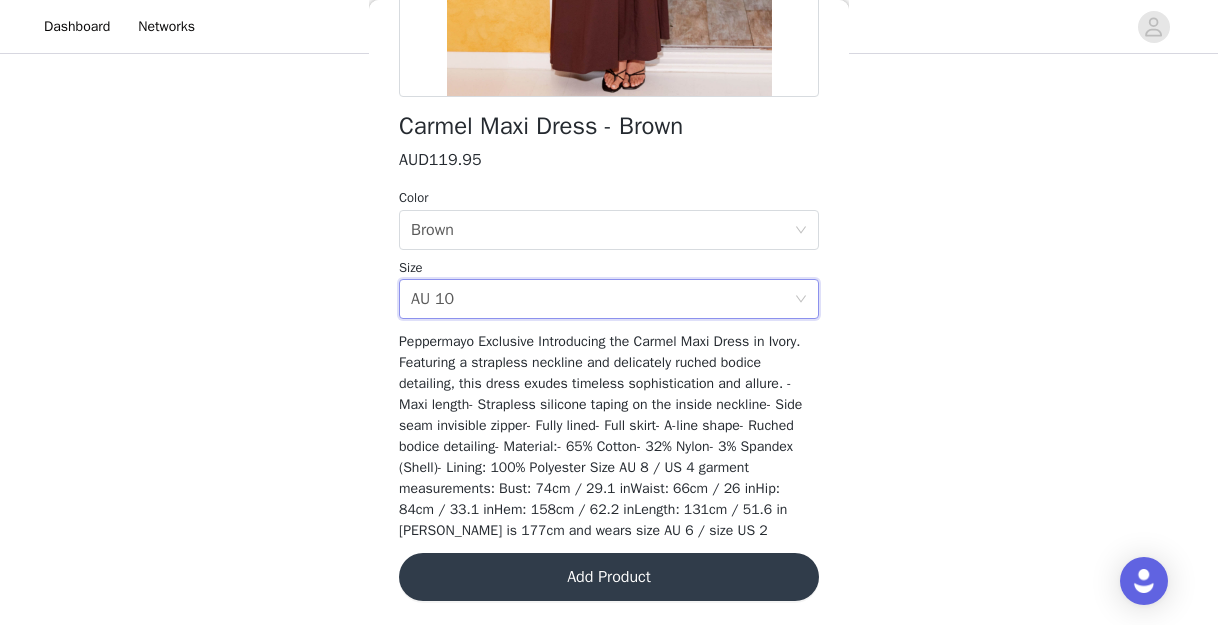 click on "Carmel Maxi Dress - Brown" at bounding box center (541, 126) 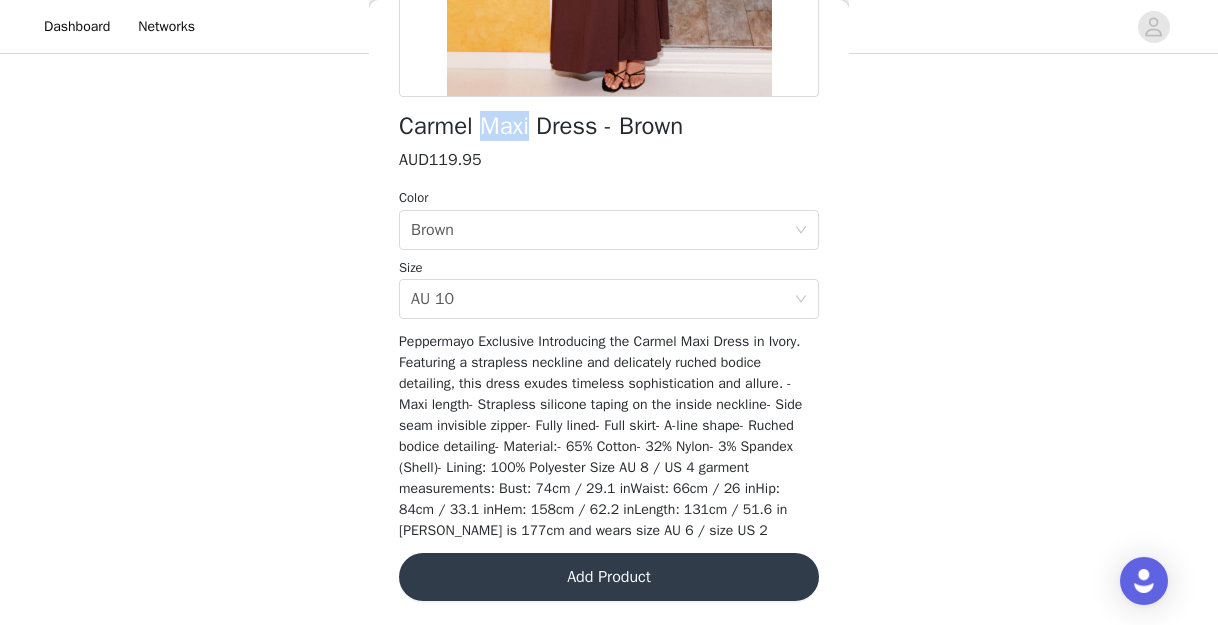 click on "Carmel Maxi Dress - Brown" at bounding box center (541, 126) 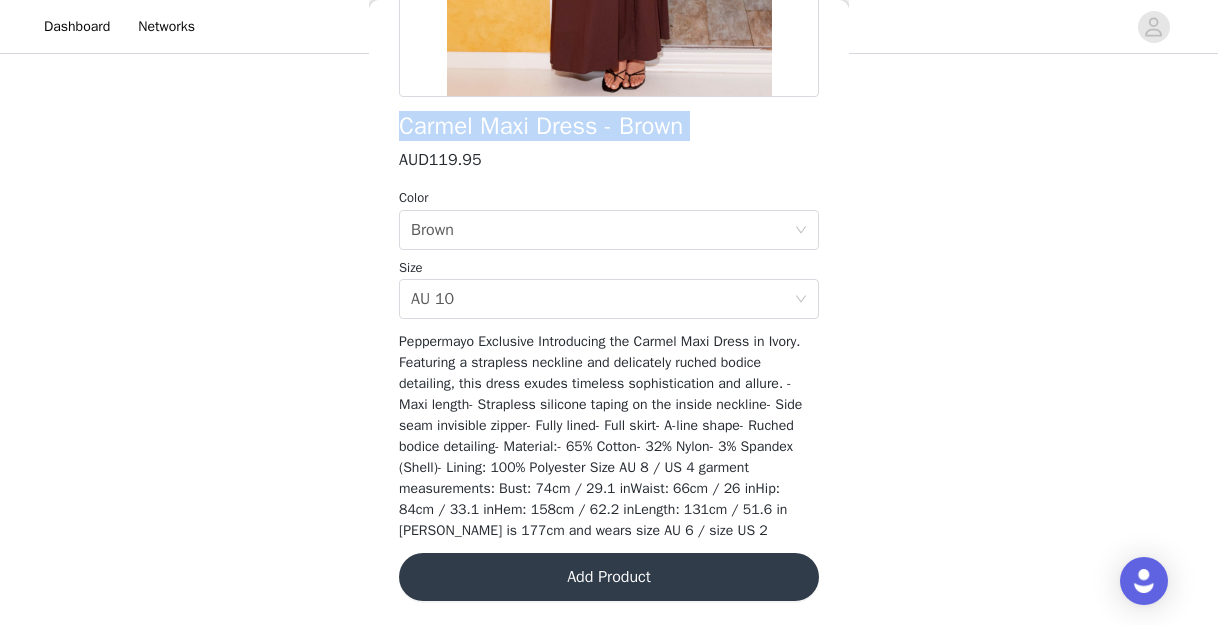 click on "Carmel Maxi Dress - Brown" at bounding box center [541, 126] 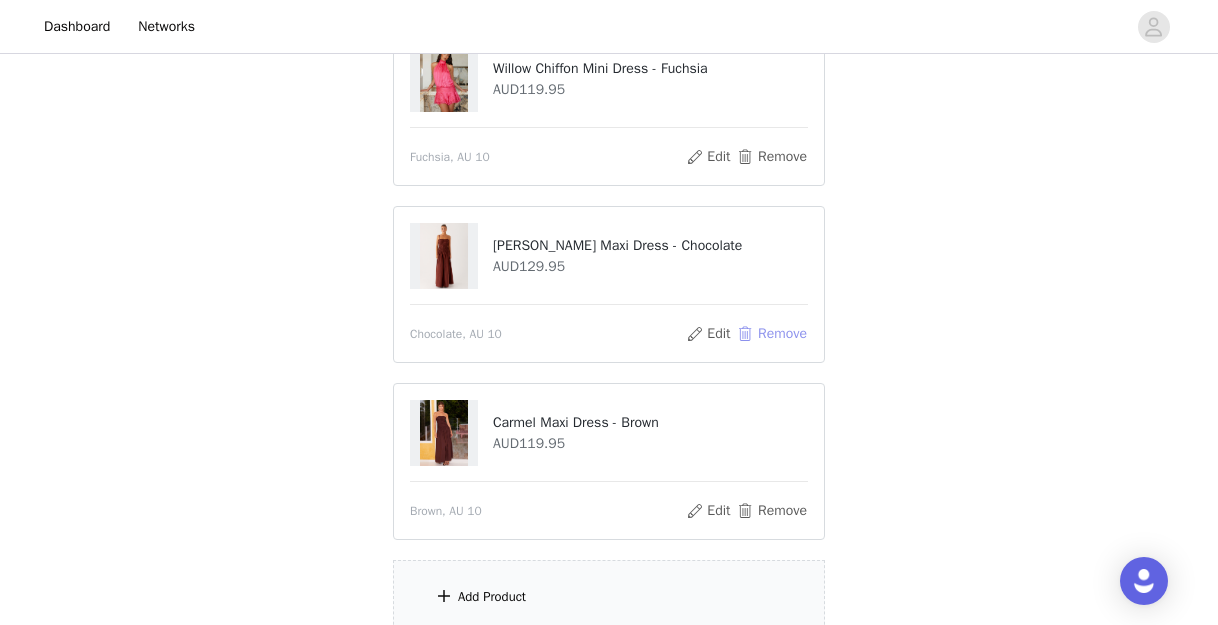 click on "Remove" at bounding box center (772, 334) 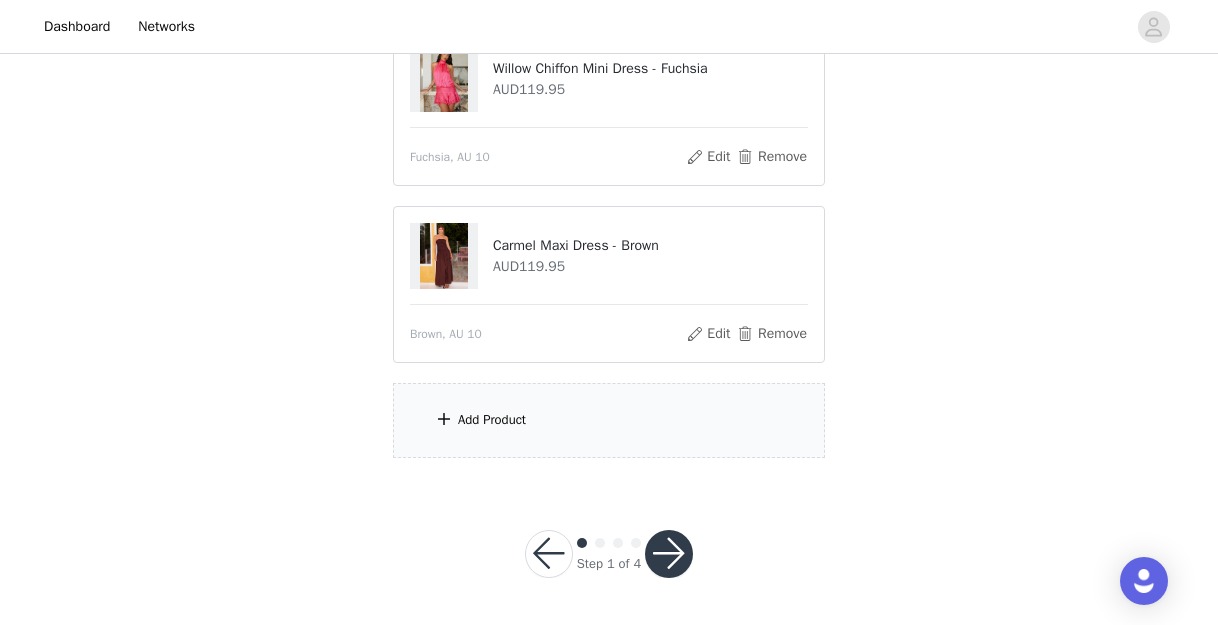 click on "Add Product" at bounding box center (609, 420) 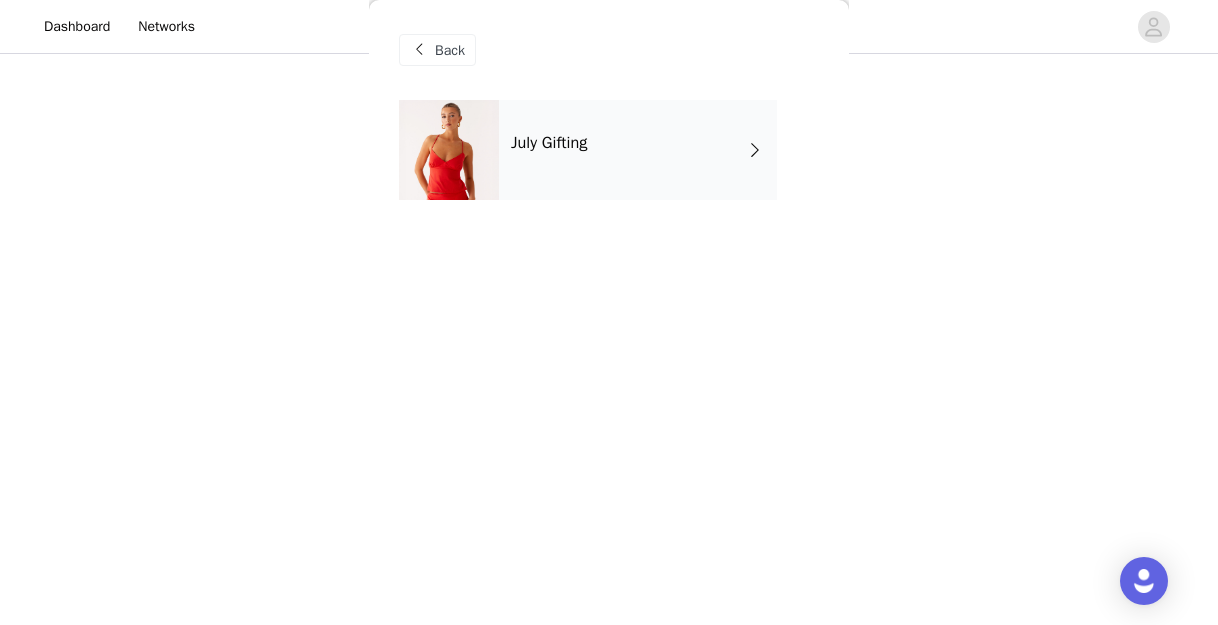 click on "July Gifting" at bounding box center [638, 150] 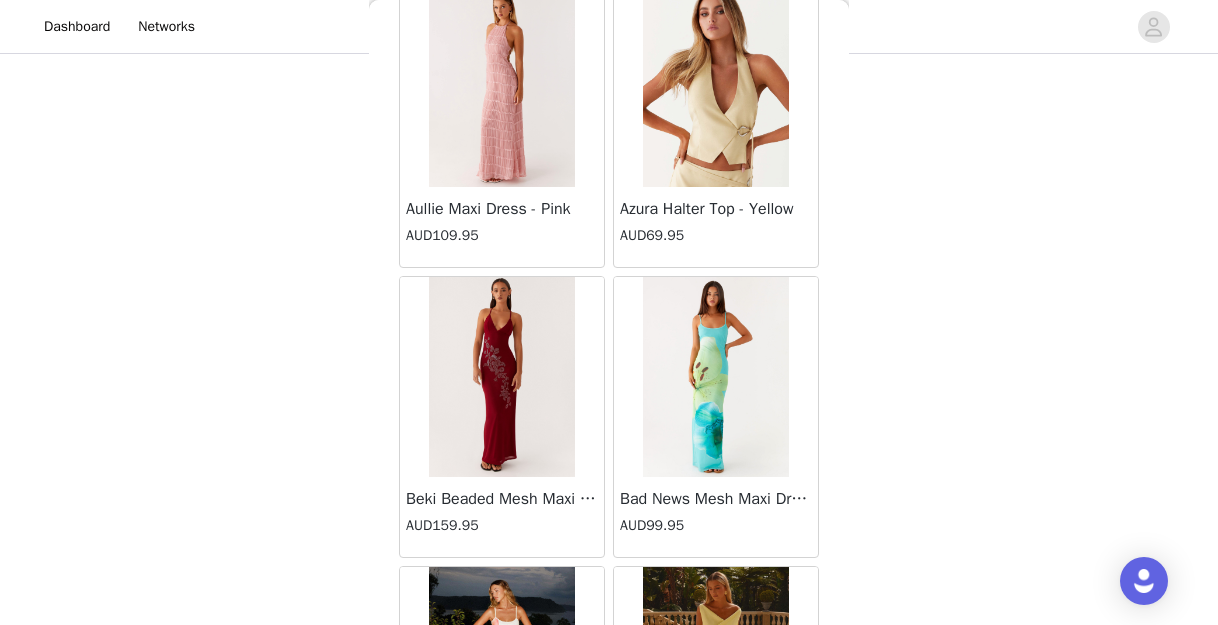 scroll, scrollTop: 2435, scrollLeft: 0, axis: vertical 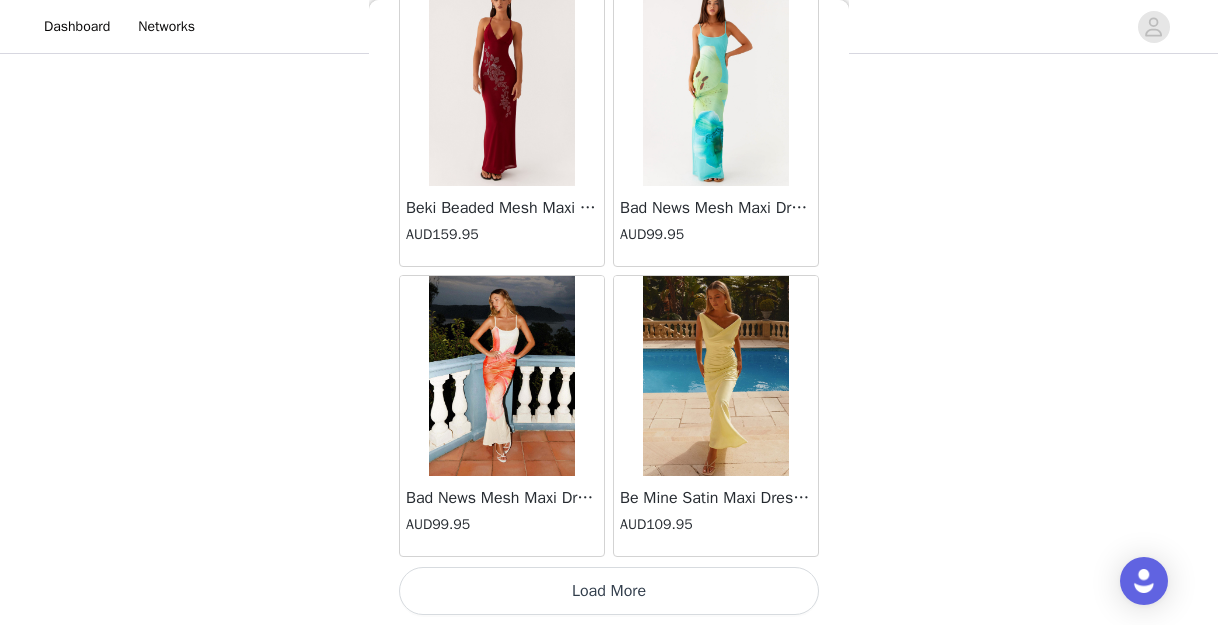 click on "Load More" at bounding box center (609, 591) 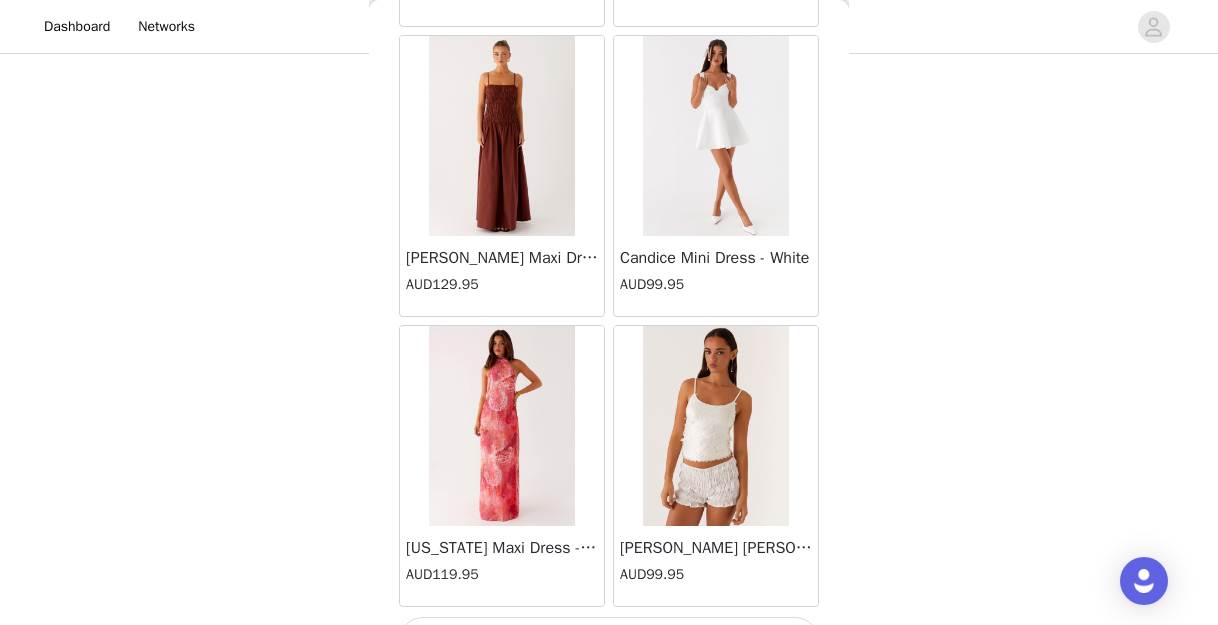 scroll, scrollTop: 5335, scrollLeft: 0, axis: vertical 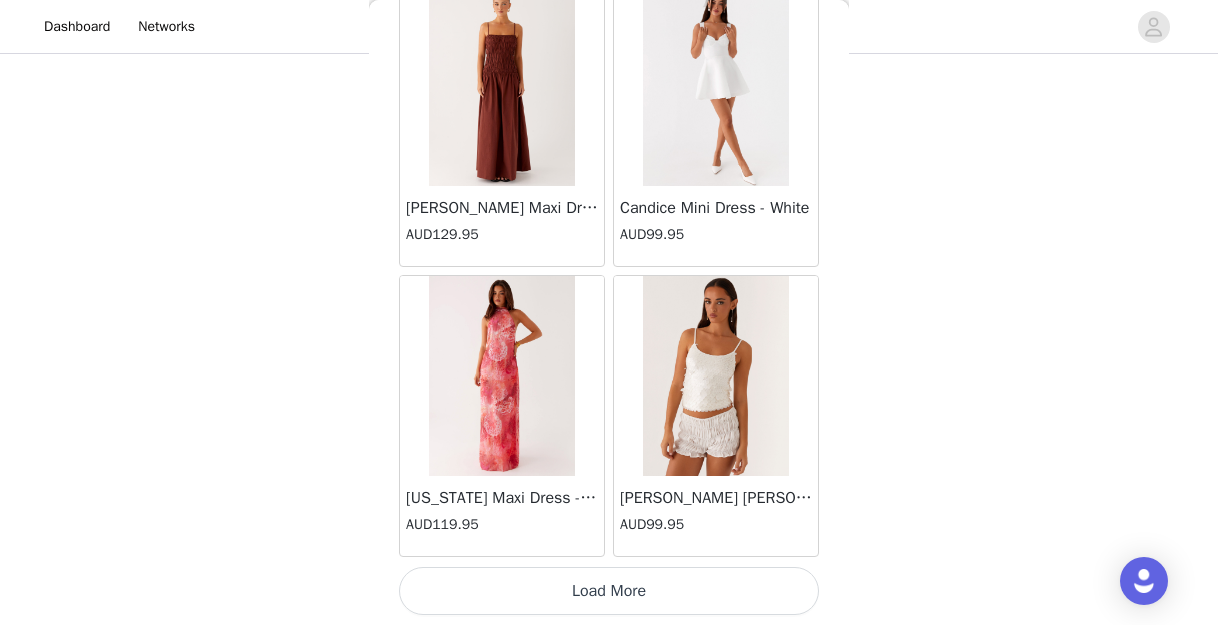 click on "Load More" at bounding box center [609, 591] 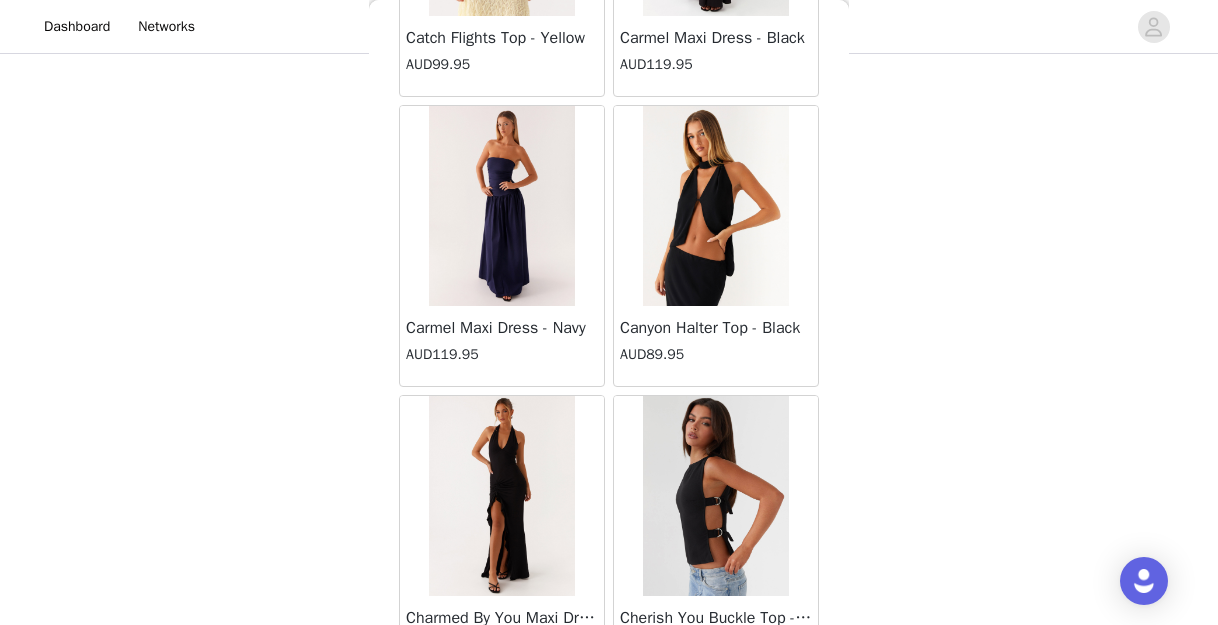 scroll, scrollTop: 8235, scrollLeft: 0, axis: vertical 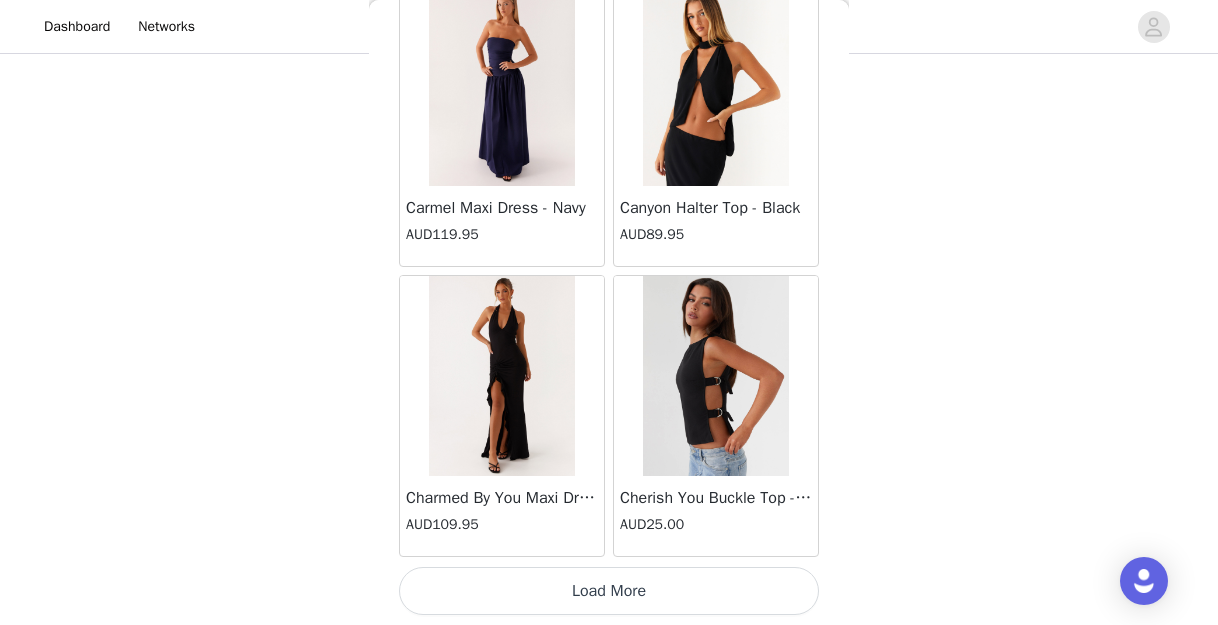 click on "Load More" at bounding box center (609, 591) 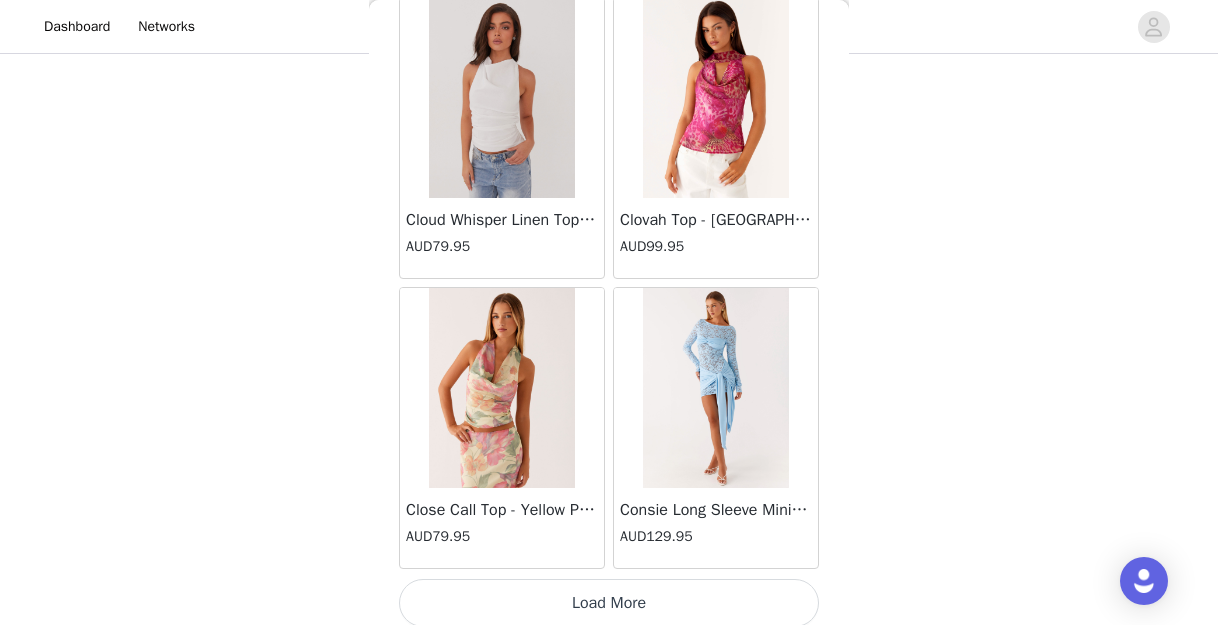 scroll, scrollTop: 11135, scrollLeft: 0, axis: vertical 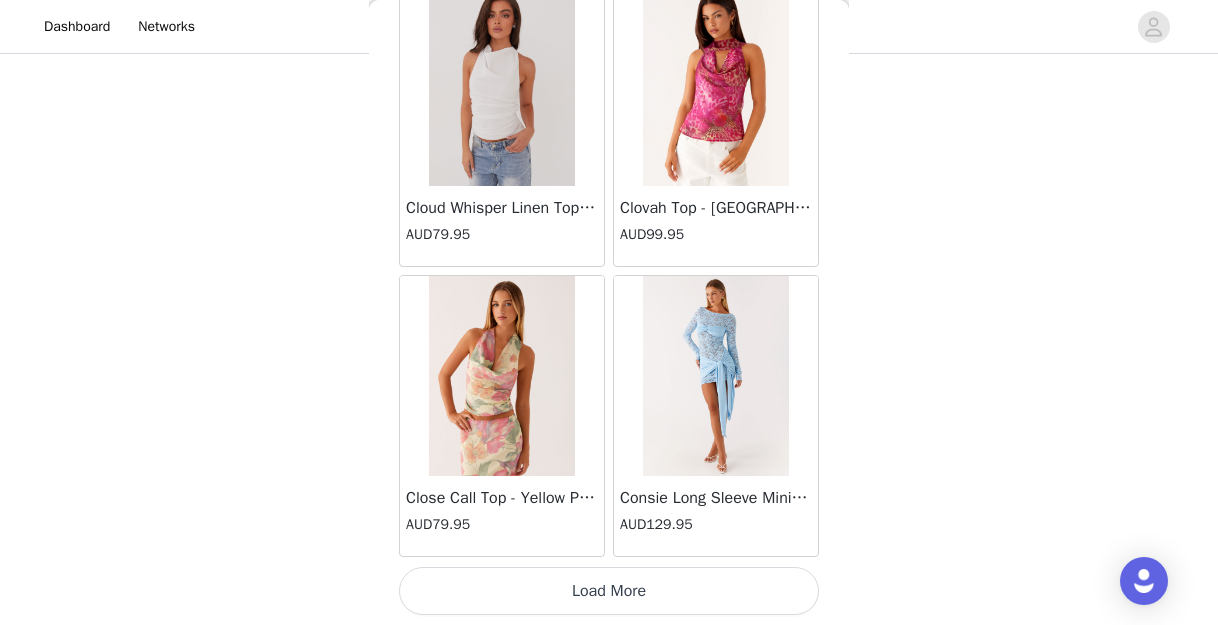 click on "Load More" at bounding box center [609, 591] 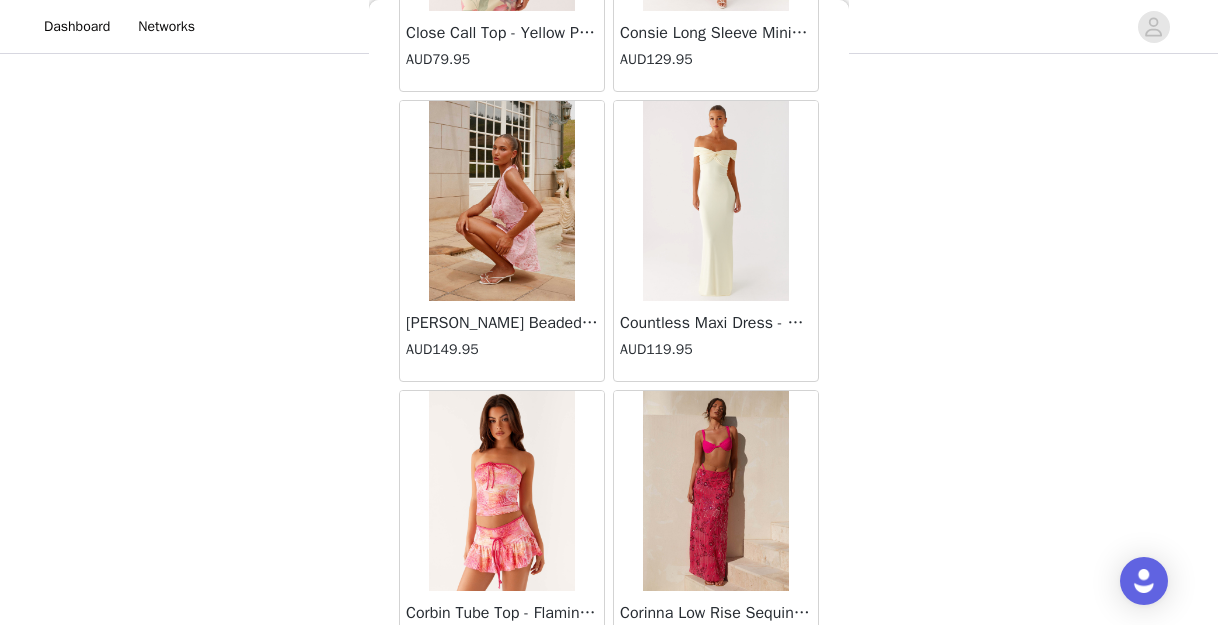 scroll, scrollTop: 11639, scrollLeft: 0, axis: vertical 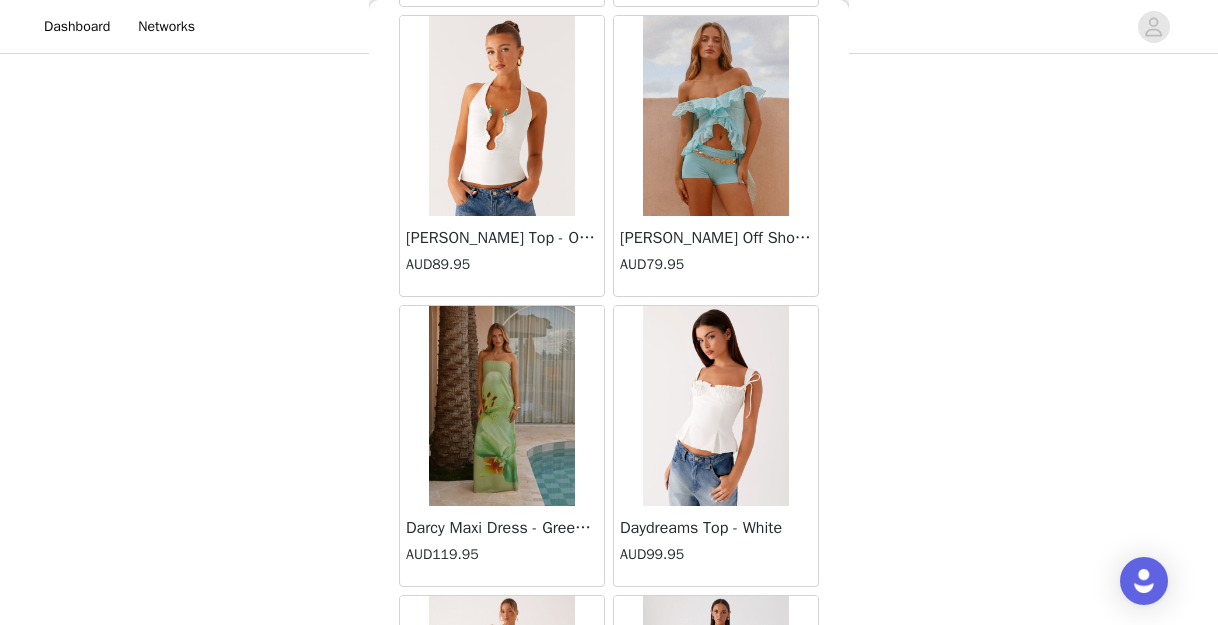 click on "Back       [PERSON_NAME] Strapless Mini Dress - Yellow   AUD45.00       [PERSON_NAME] Maxi Dress - Orange Blue Floral   AUD109.95       Avenue Mini Dress - Plum   AUD109.95       Aullie Maxi Dress - Yellow   AUD109.95       Aullie Maxi Dress - Ivory   AUD109.95       Aullie Mini Dress - Black   AUD99.95       Avalia Backless Scarf Mini Dress - White Polka Dot   AUD89.95       Aullie Maxi Dress - Blue   AUD109.95       [PERSON_NAME] Maxi Dress - Bloom Wave Print   AUD119.95       Athens One Shoulder Top - Floral   AUD79.95       Aullie Mini Dress - Blue   AUD50.00       Aullie Maxi Dress - Black   AUD109.95       [PERSON_NAME] Strapless Mini Dress - Cobalt   AUD30.00       Atlantic Midi Dress - Yellow   AUD70.00       Aullie Maxi Dress - Pink   AUD109.95       Azura Halter Top - Yellow   AUD69.95       Beki Beaded Mesh Maxi Dress - Deep Red   AUD159.95       Bad News Mesh Maxi Dress - Turquoise Floral   AUD99.95       Bad News Mesh Maxi Dress - Yellow Floral   AUD99.95       Be Mine Satin Maxi Dress - Canary   AUD109.95" at bounding box center (609, 312) 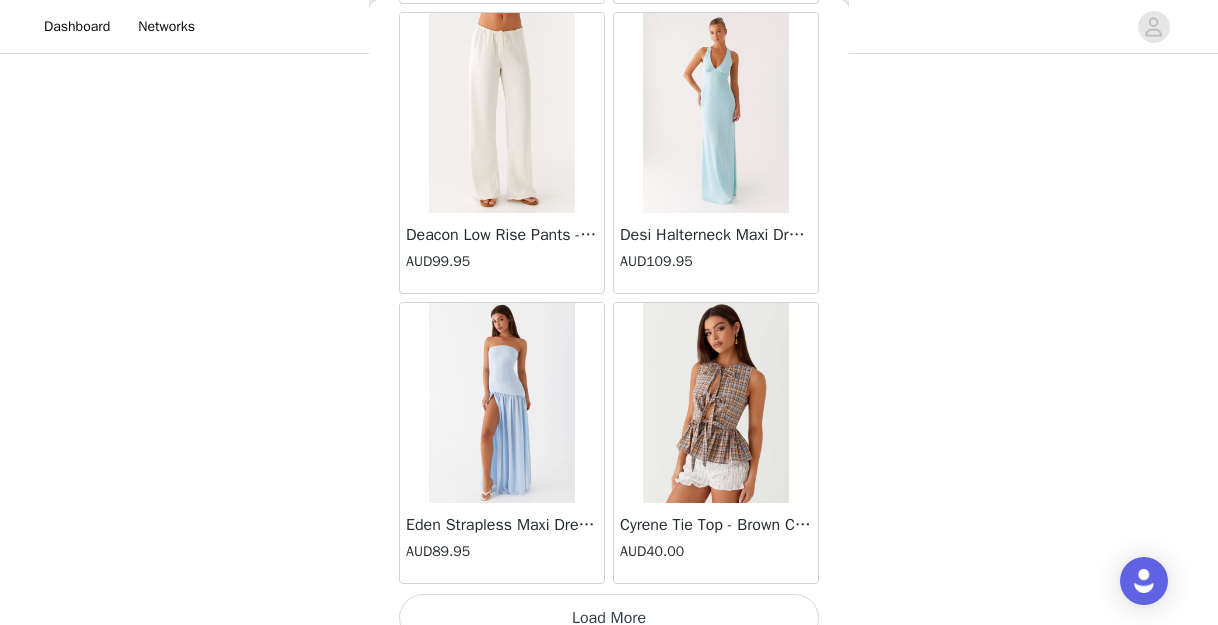 scroll, scrollTop: 14035, scrollLeft: 0, axis: vertical 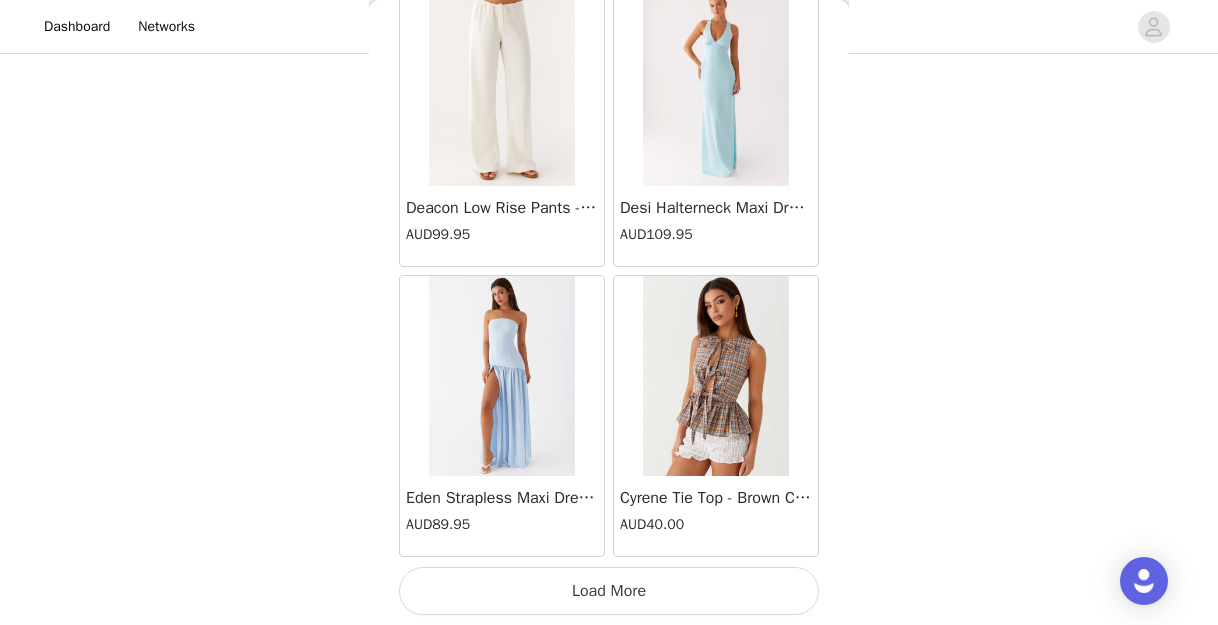 click on "Load More" at bounding box center [609, 591] 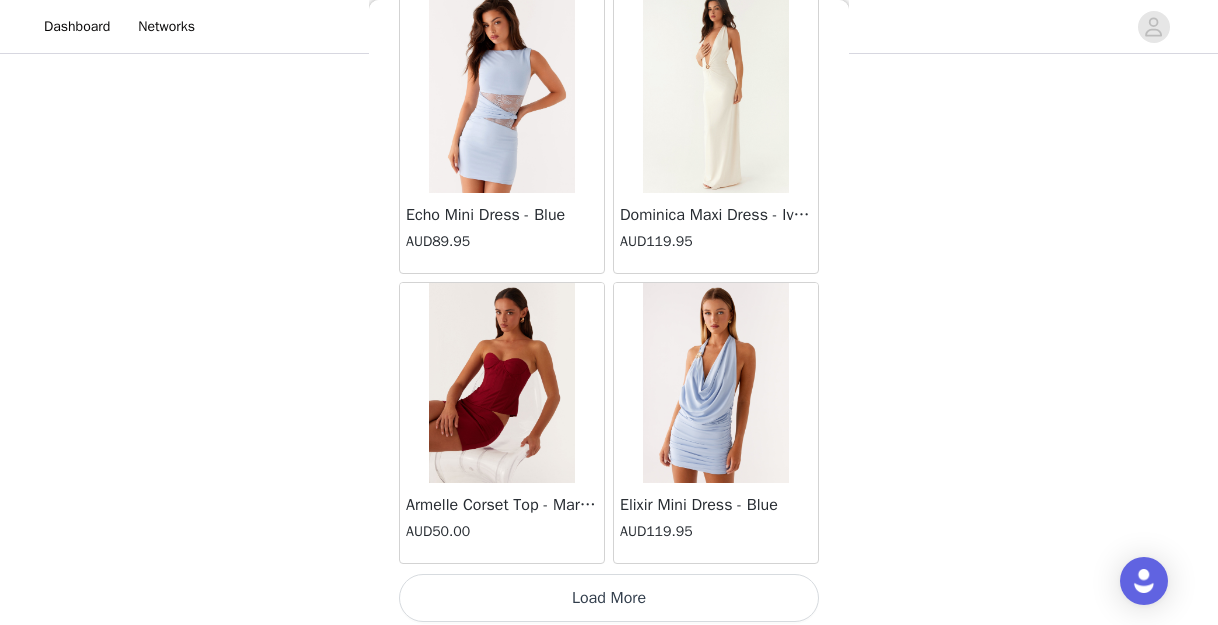 scroll, scrollTop: 16935, scrollLeft: 0, axis: vertical 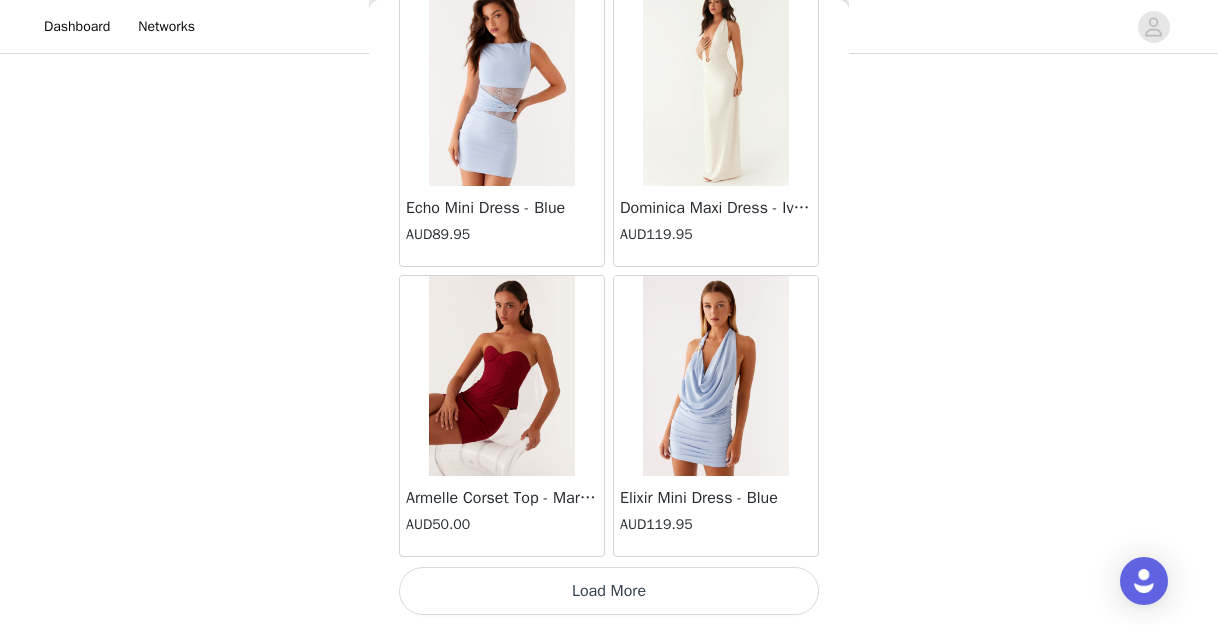 click on "Load More" at bounding box center (609, 591) 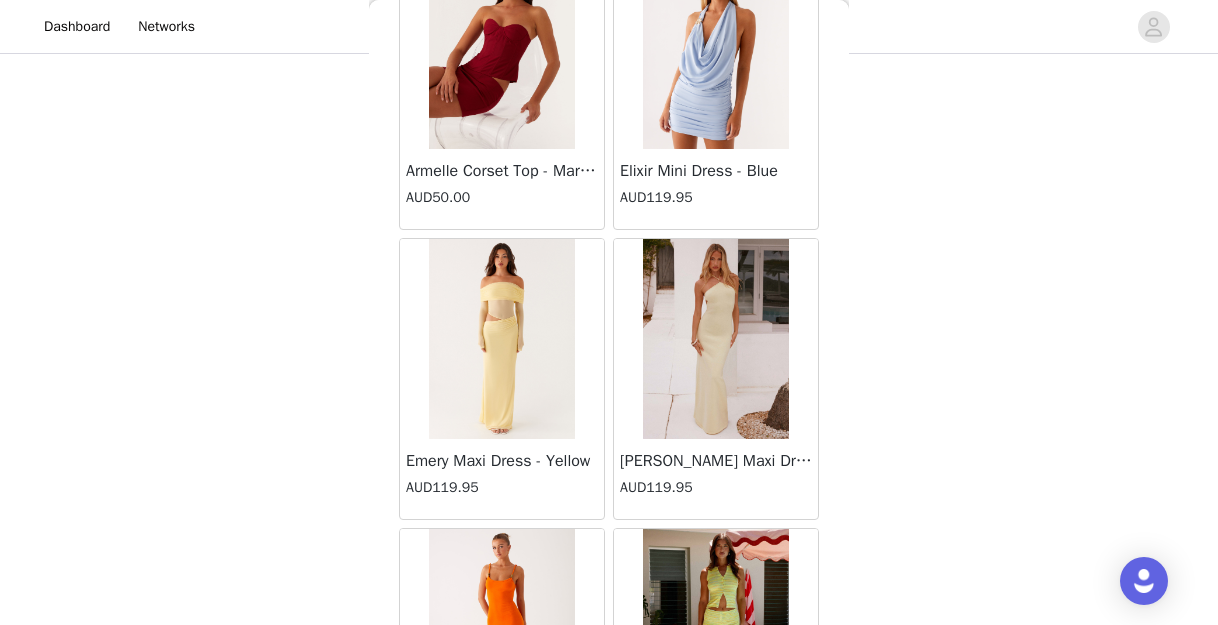 scroll, scrollTop: 17309, scrollLeft: 0, axis: vertical 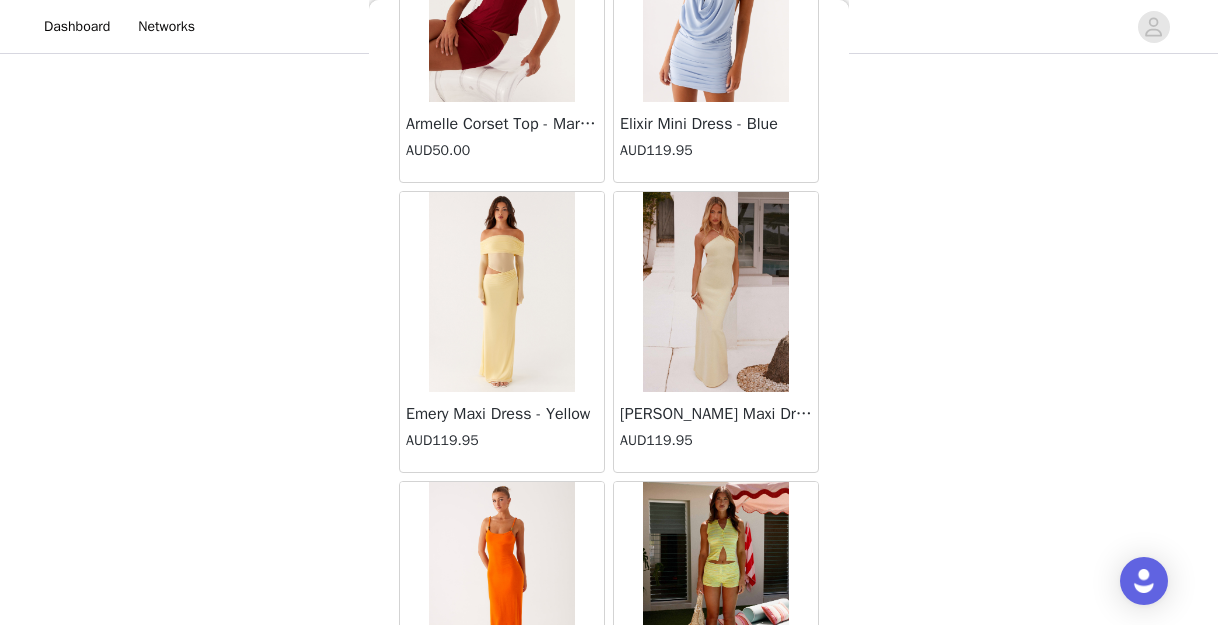 click at bounding box center [501, 292] 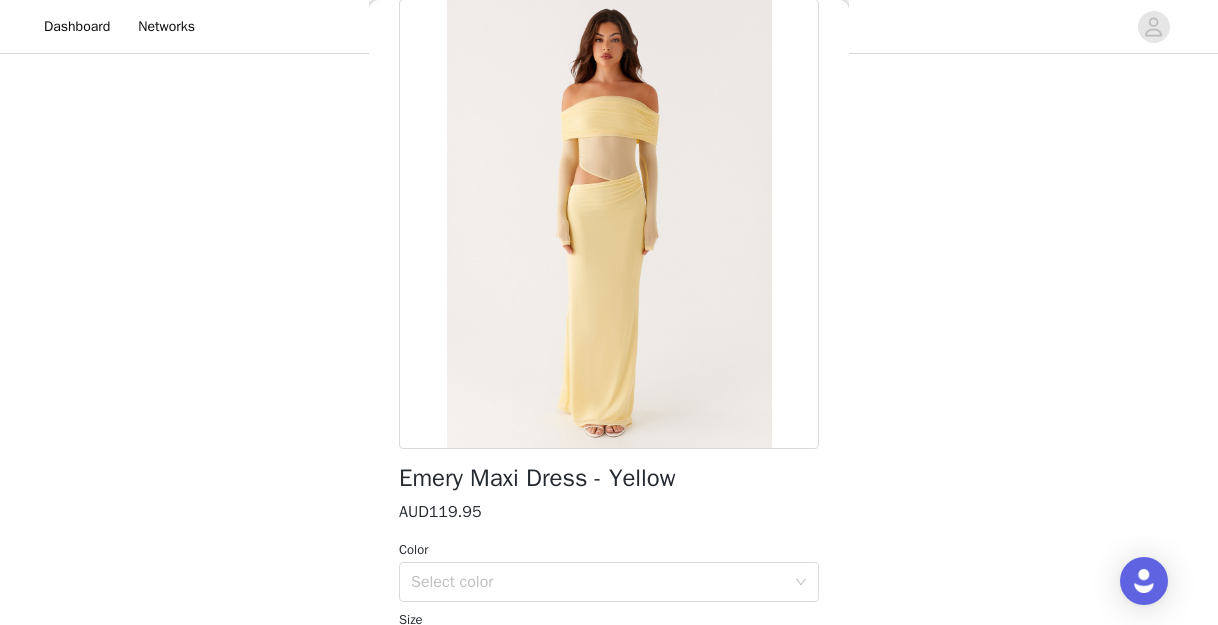 scroll, scrollTop: 95, scrollLeft: 0, axis: vertical 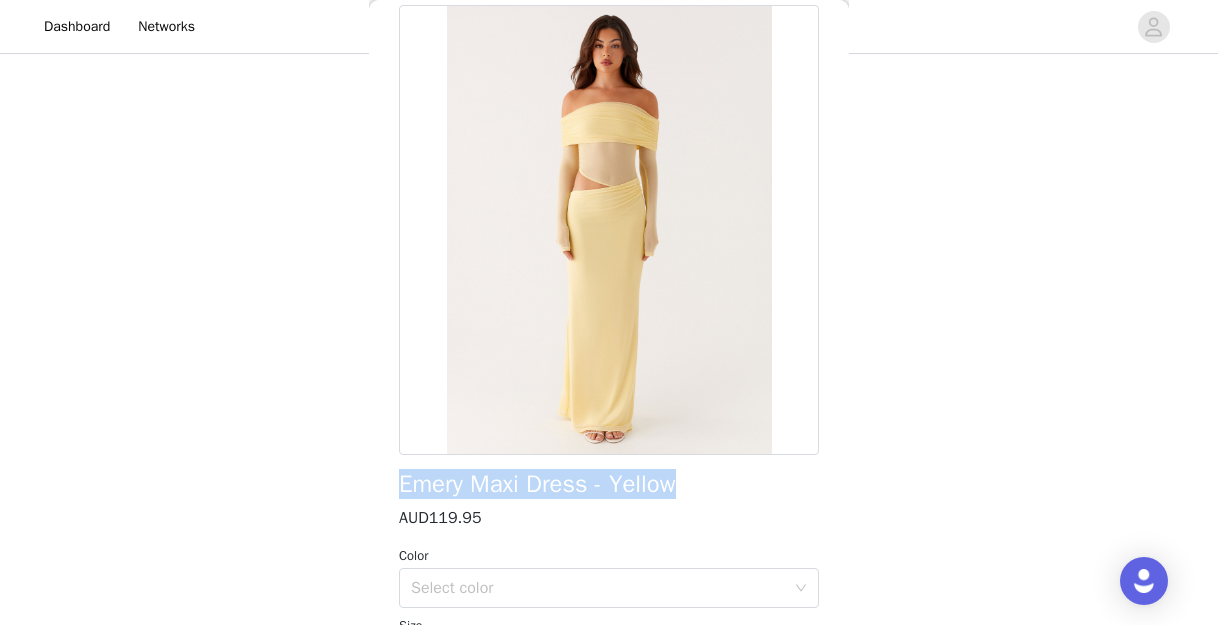 drag, startPoint x: 394, startPoint y: 492, endPoint x: 711, endPoint y: 493, distance: 317.0016 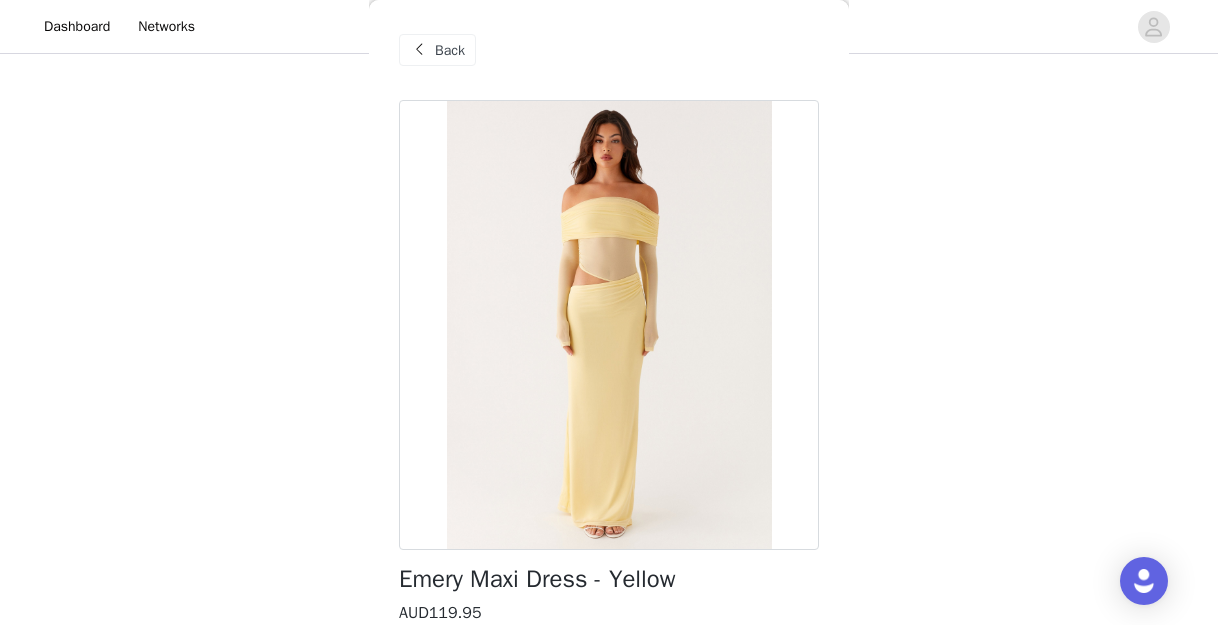 click on "Back" at bounding box center (450, 50) 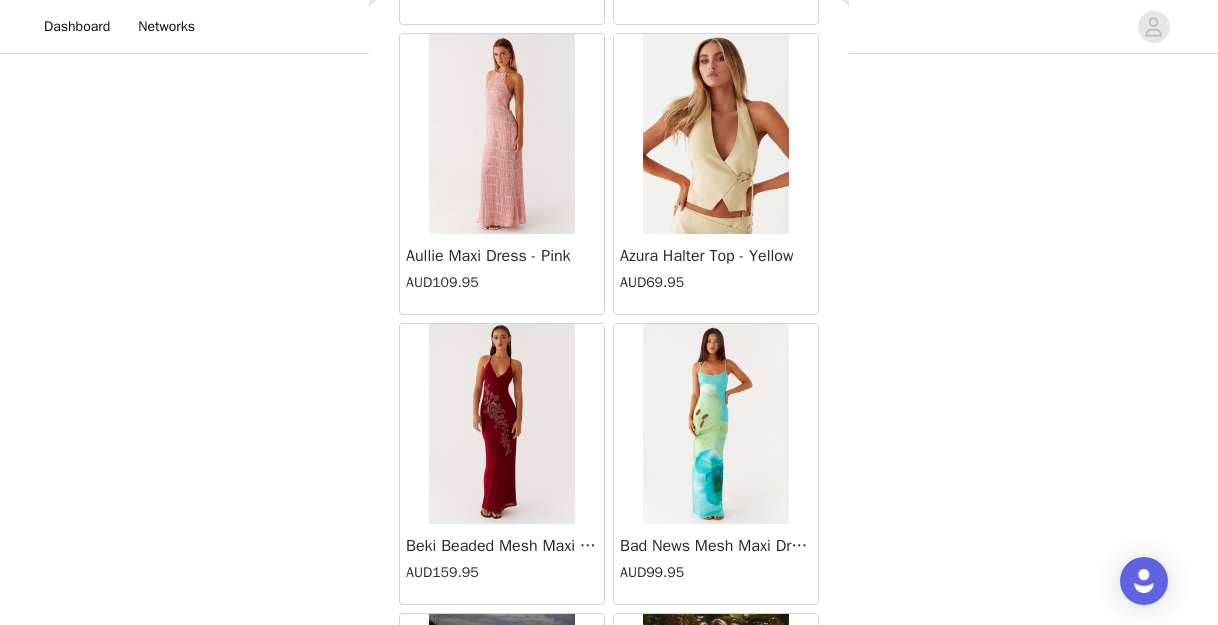 scroll, scrollTop: 2146, scrollLeft: 0, axis: vertical 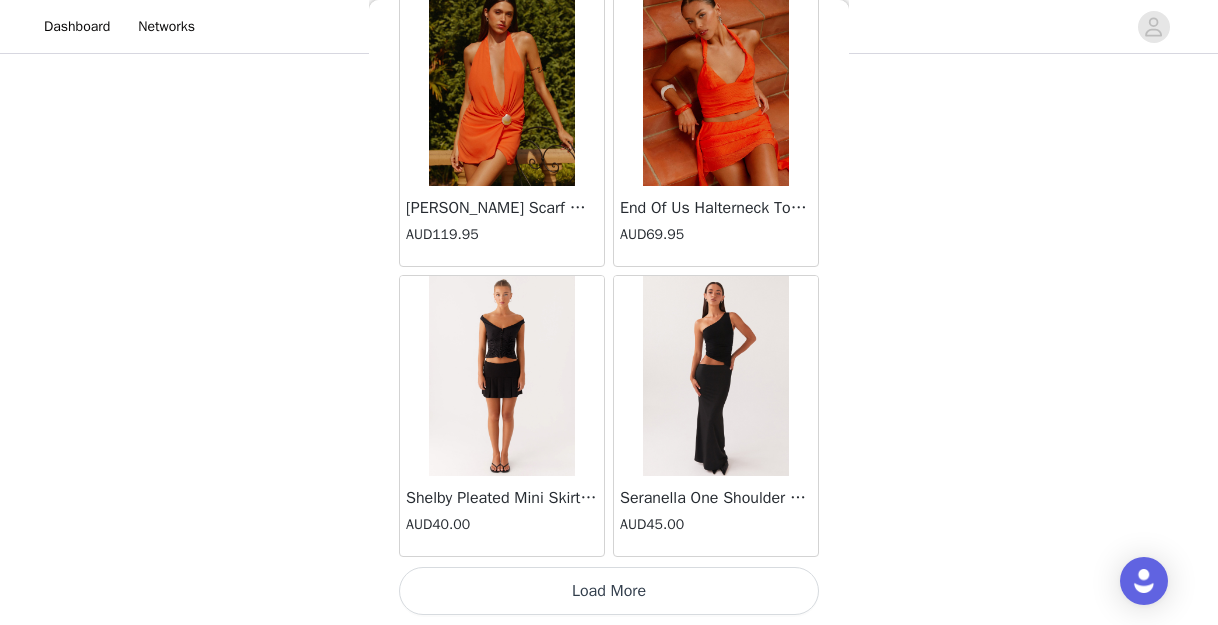 click on "Load More" at bounding box center [609, 591] 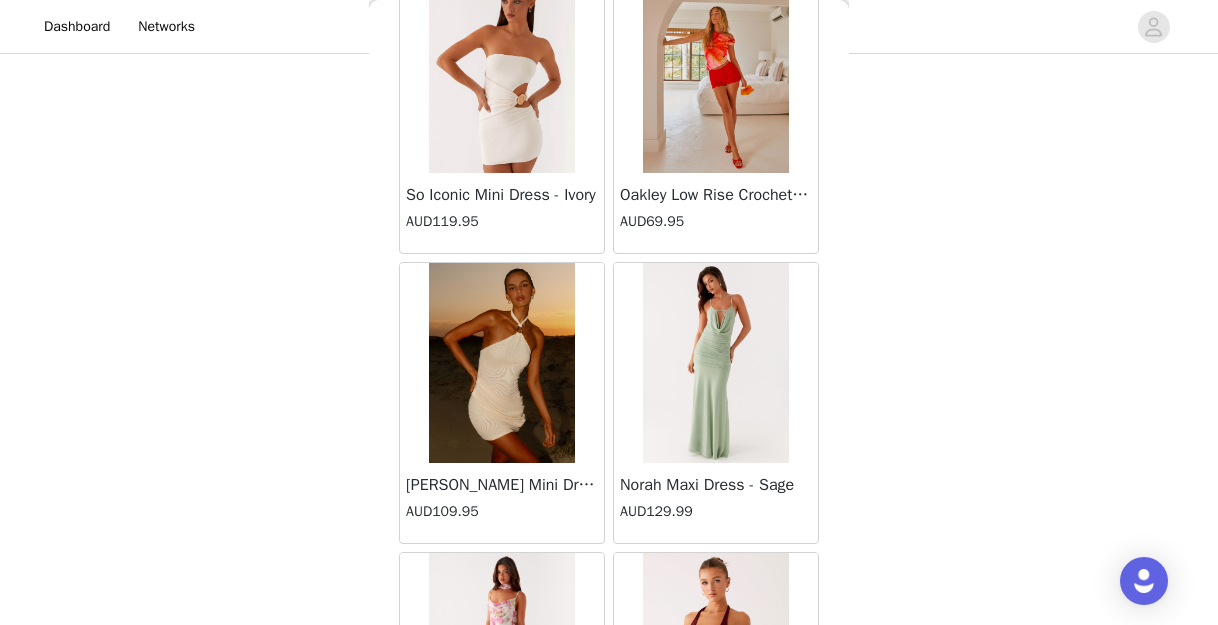 scroll, scrollTop: 22735, scrollLeft: 0, axis: vertical 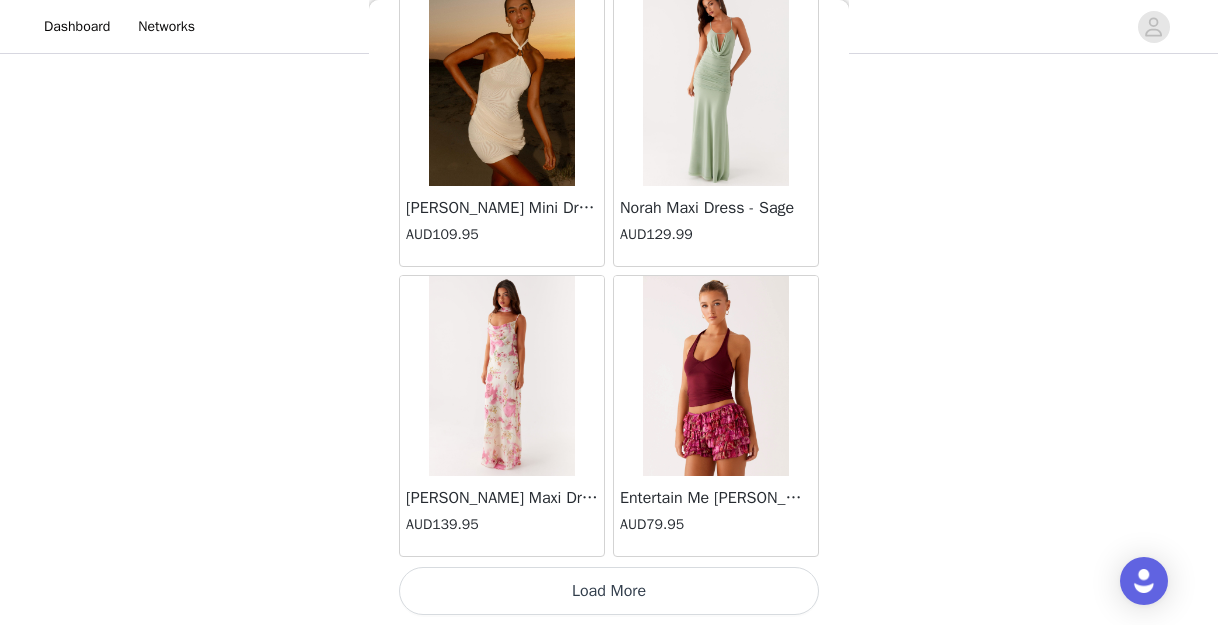 click on "Load More" at bounding box center [609, 591] 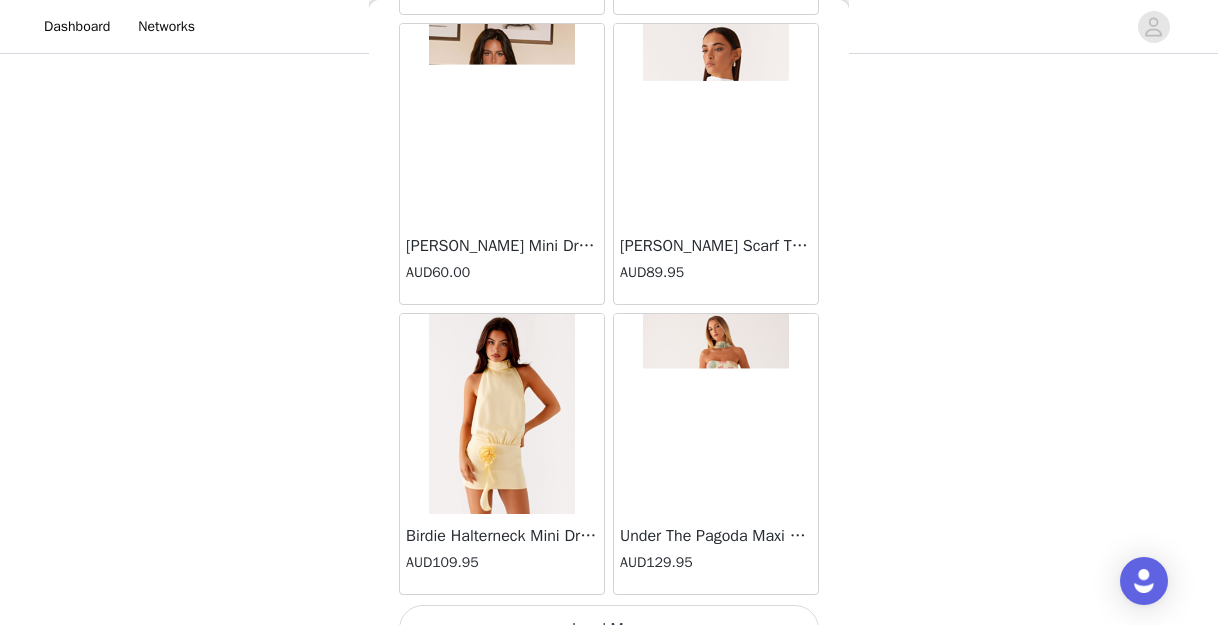 scroll, scrollTop: 25635, scrollLeft: 0, axis: vertical 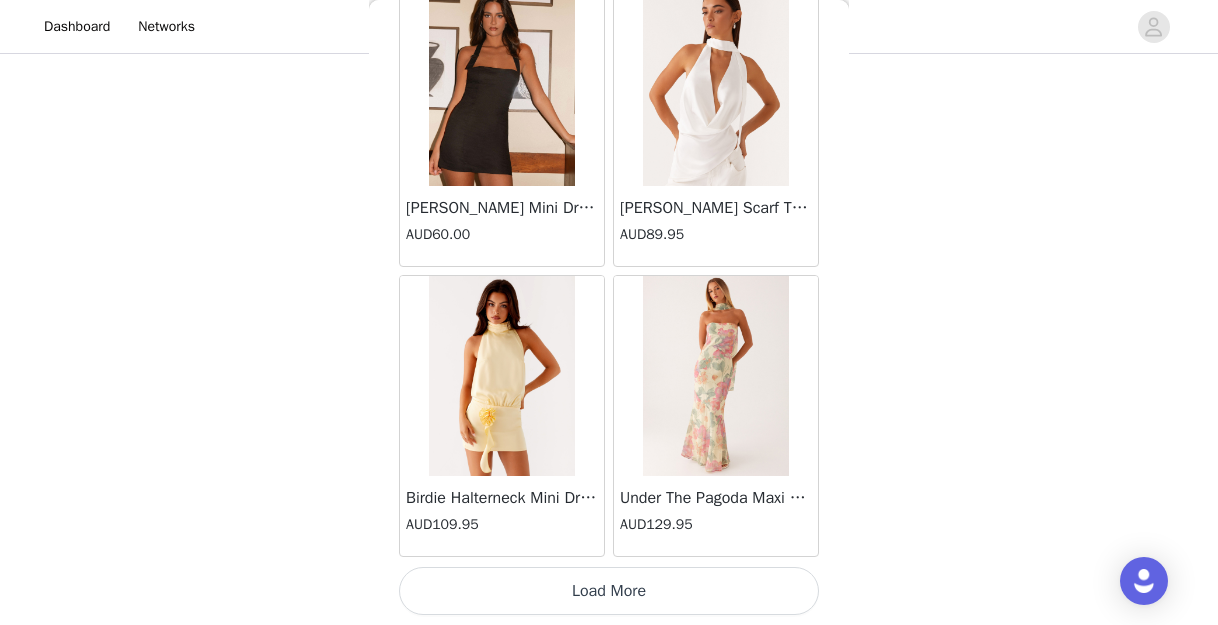 click on "Load More" at bounding box center (609, 591) 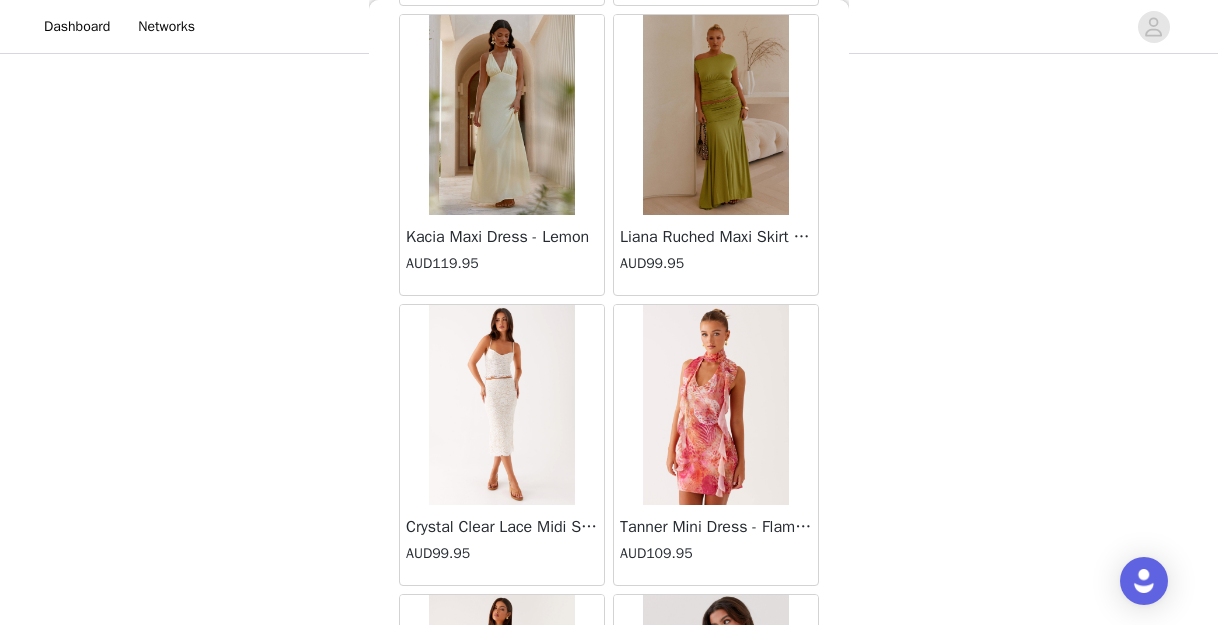 scroll, scrollTop: 28535, scrollLeft: 0, axis: vertical 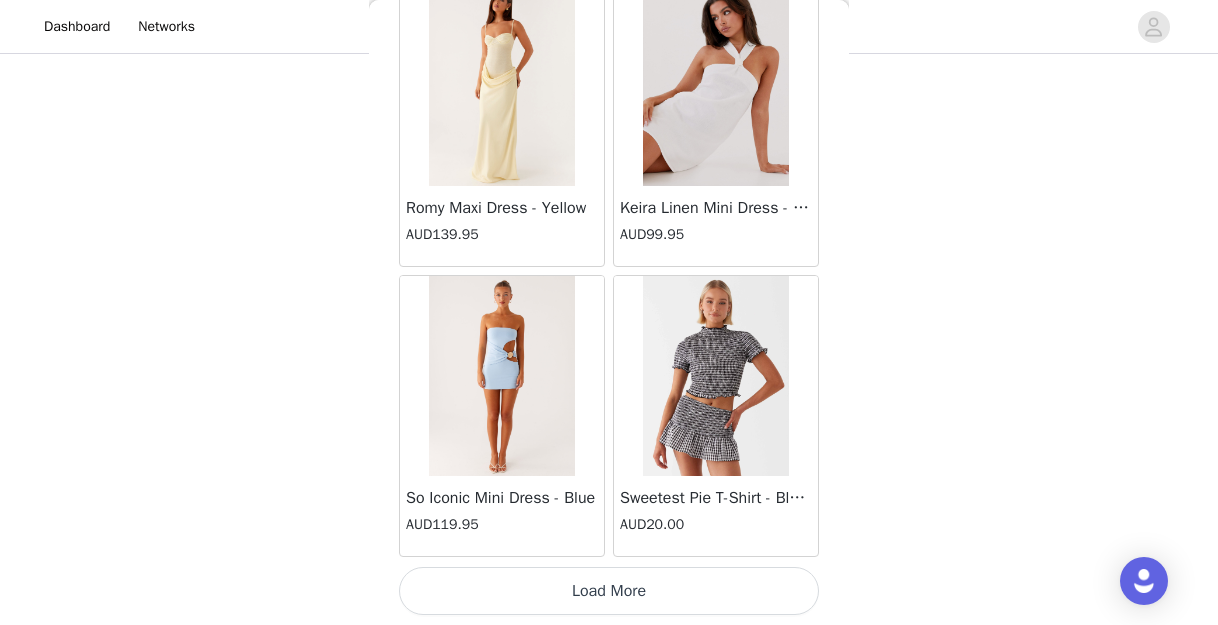 click on "Load More" at bounding box center (609, 591) 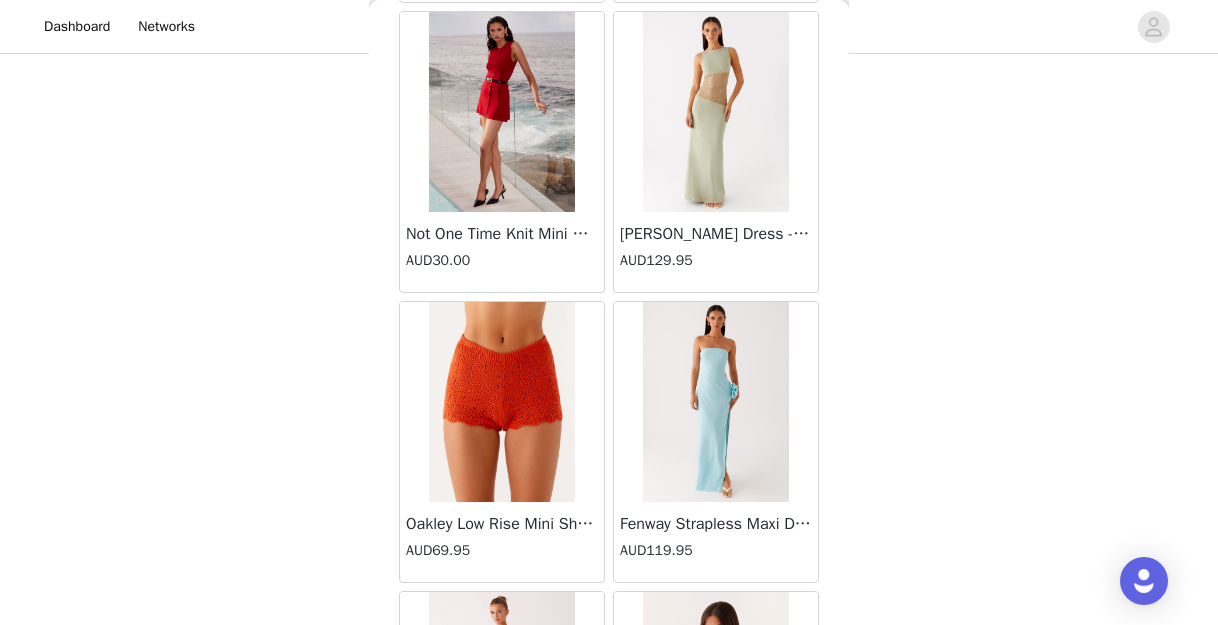 scroll, scrollTop: 31435, scrollLeft: 0, axis: vertical 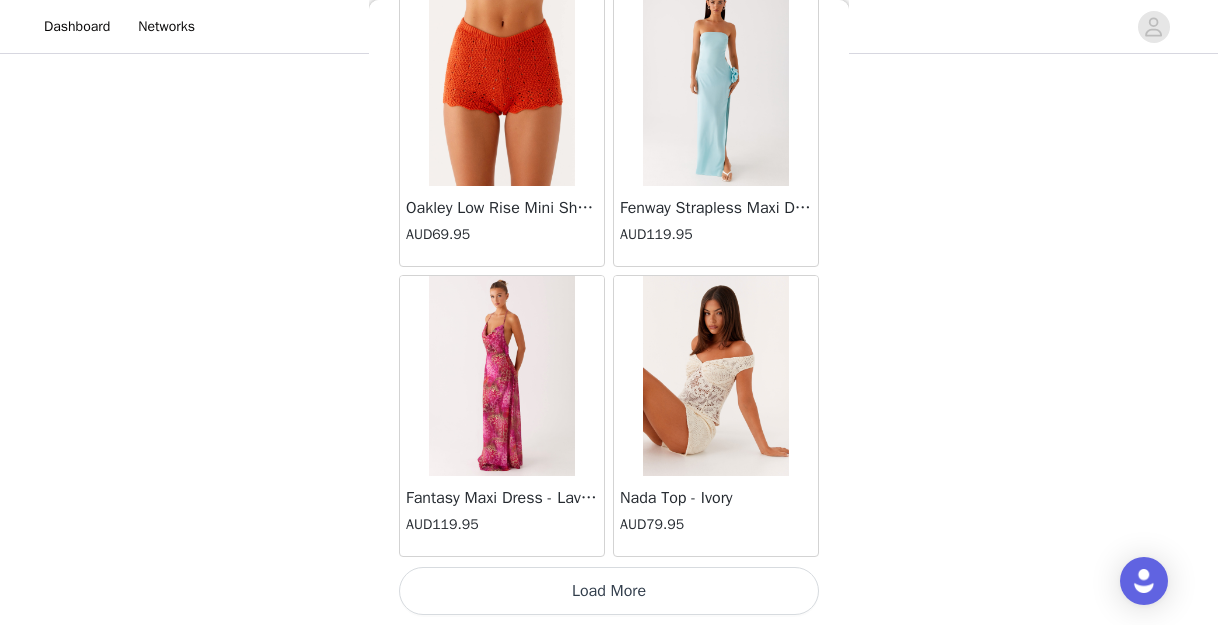 click on "Load More" at bounding box center [609, 591] 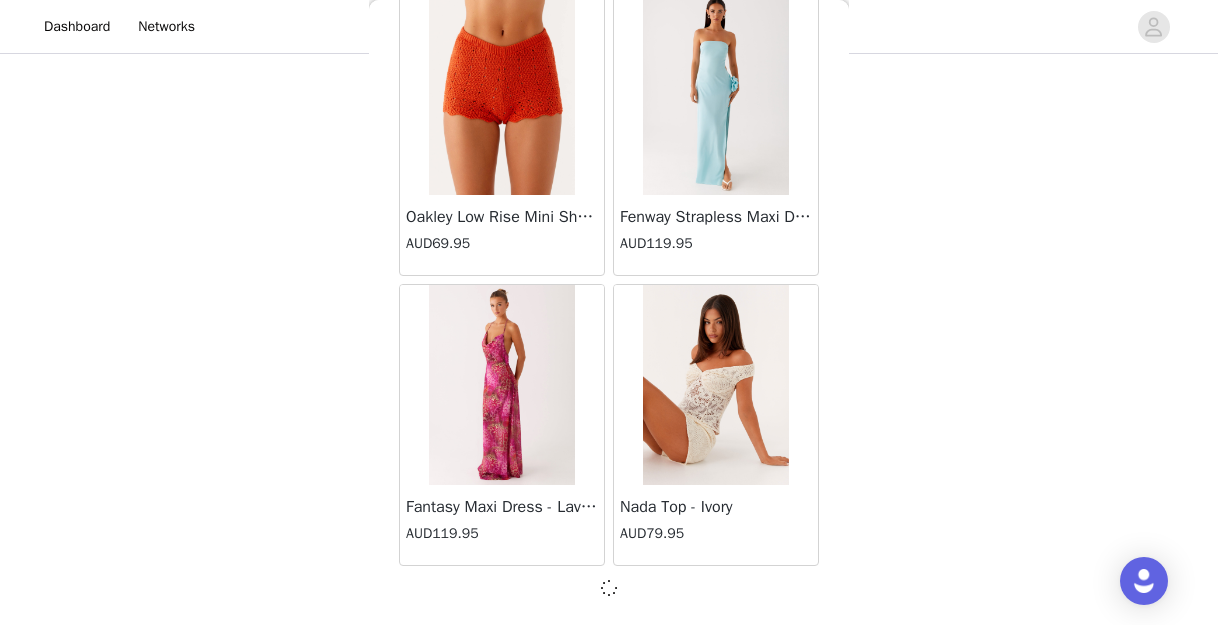 scroll, scrollTop: 31426, scrollLeft: 0, axis: vertical 